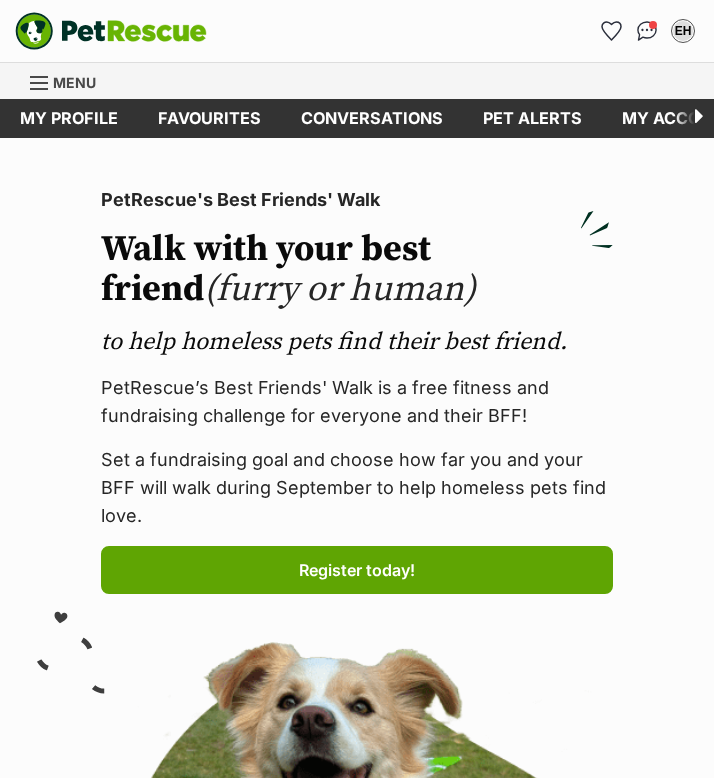 scroll, scrollTop: 0, scrollLeft: 0, axis: both 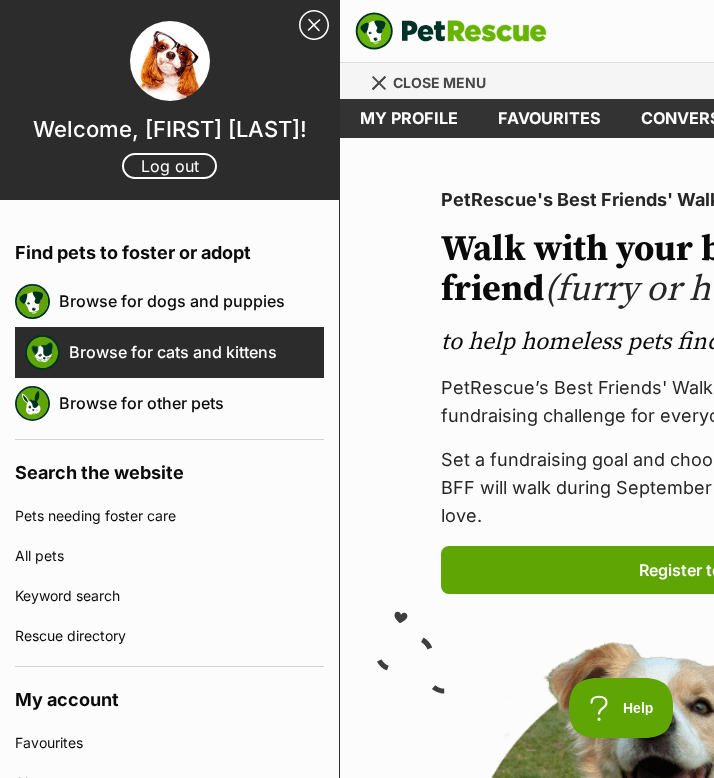 click on "Browse for cats and kittens" at bounding box center [196, 352] 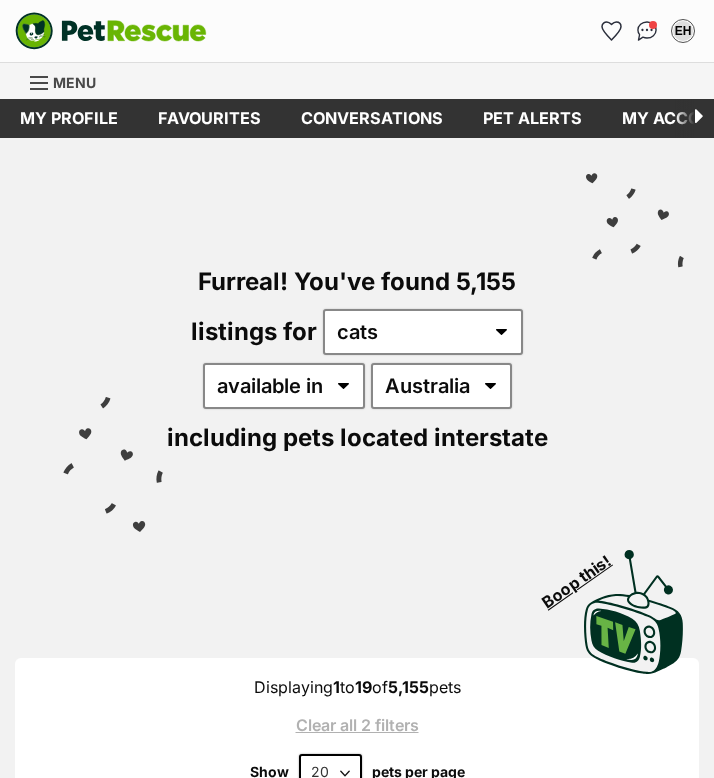 scroll, scrollTop: 0, scrollLeft: 0, axis: both 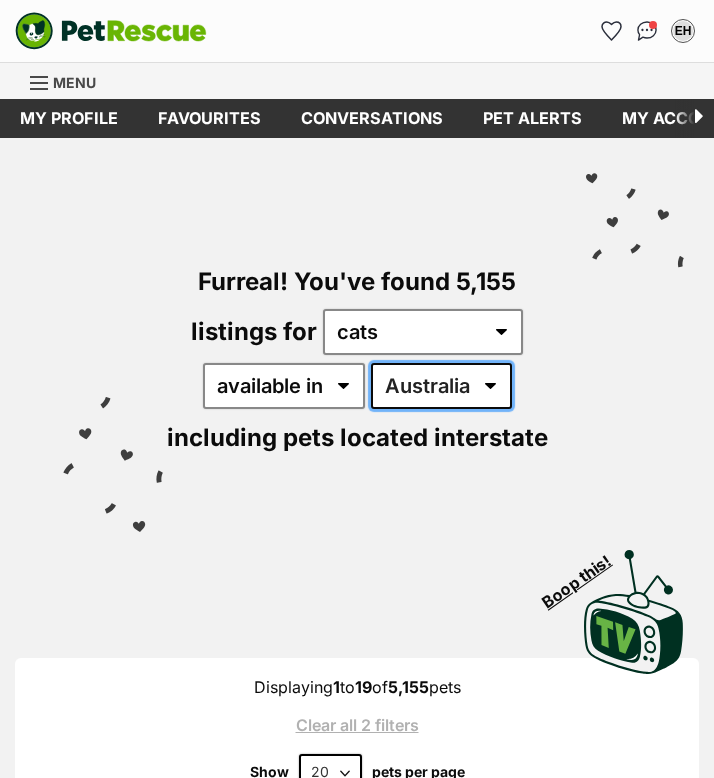 click on "Australia
ACT
NSW
NT
QLD
SA
TAS
VIC
WA" at bounding box center [441, 386] 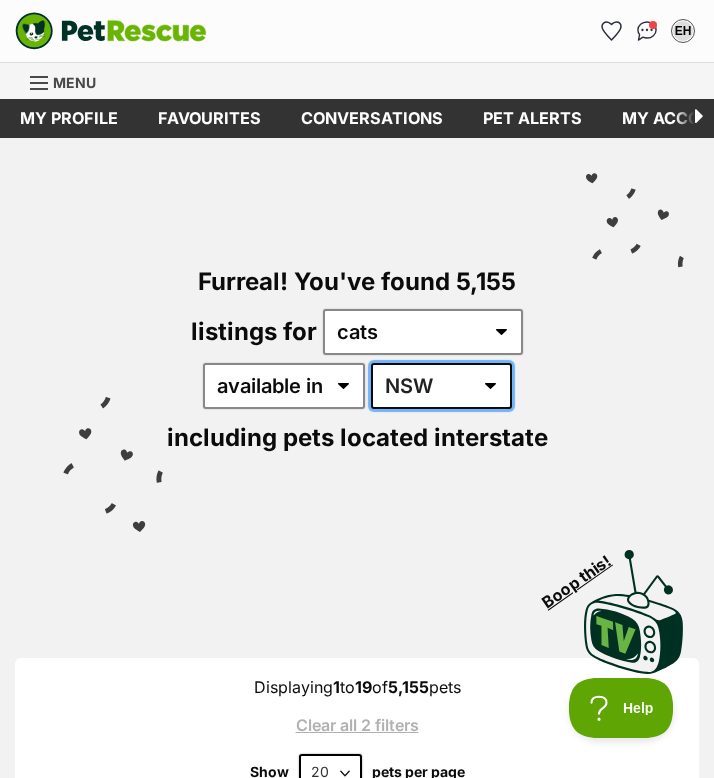 scroll, scrollTop: 0, scrollLeft: 0, axis: both 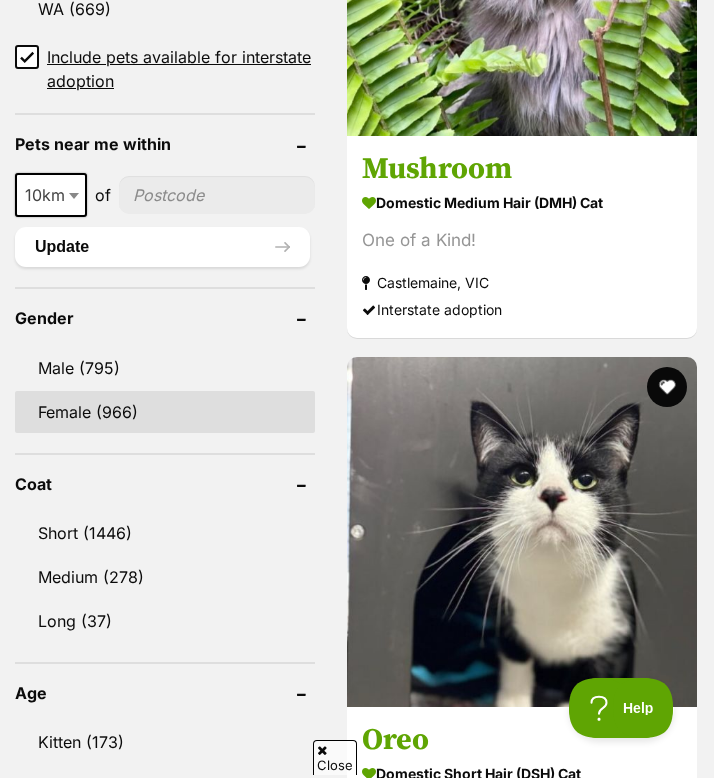 click on "Female (966)" at bounding box center (165, 412) 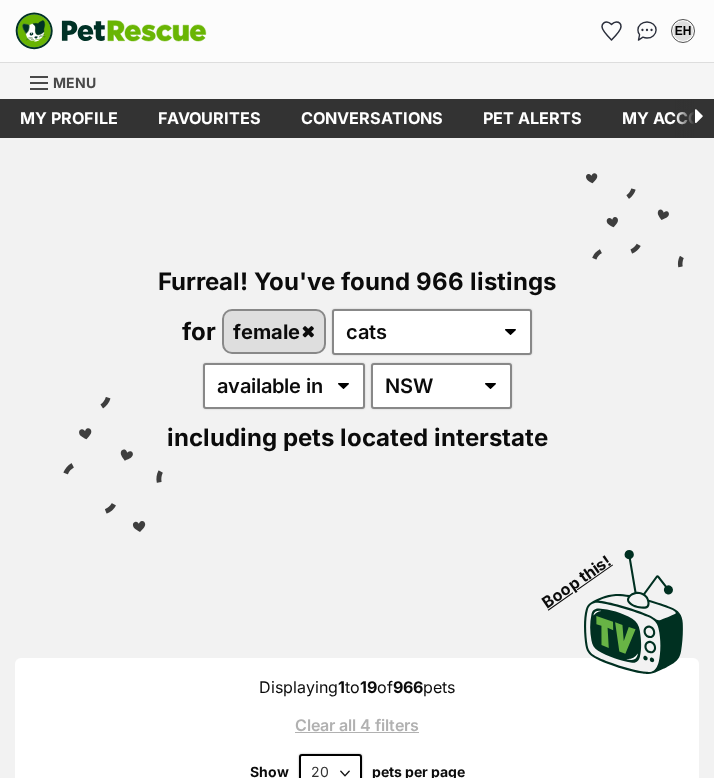 scroll, scrollTop: 0, scrollLeft: 0, axis: both 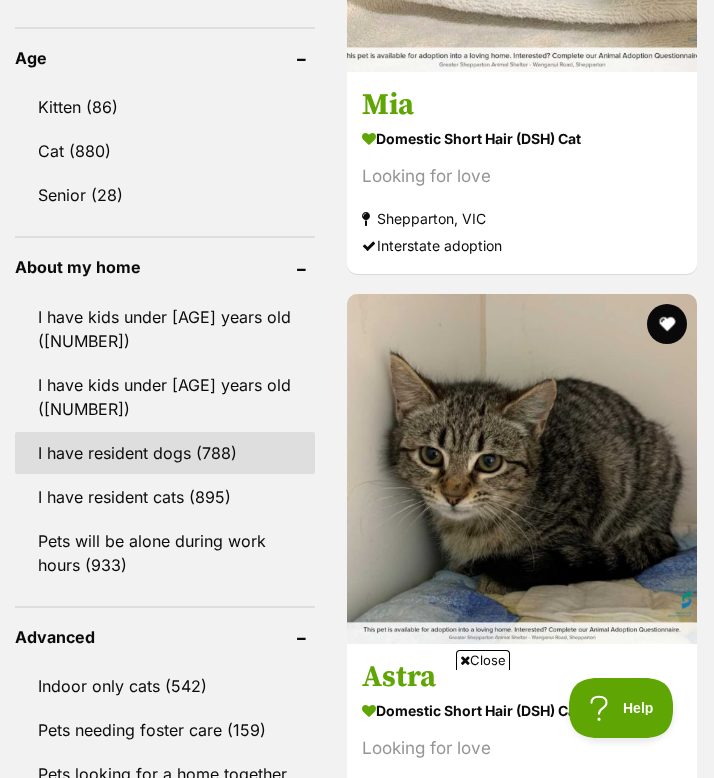 click on "I have resident dogs (788)" at bounding box center [165, 453] 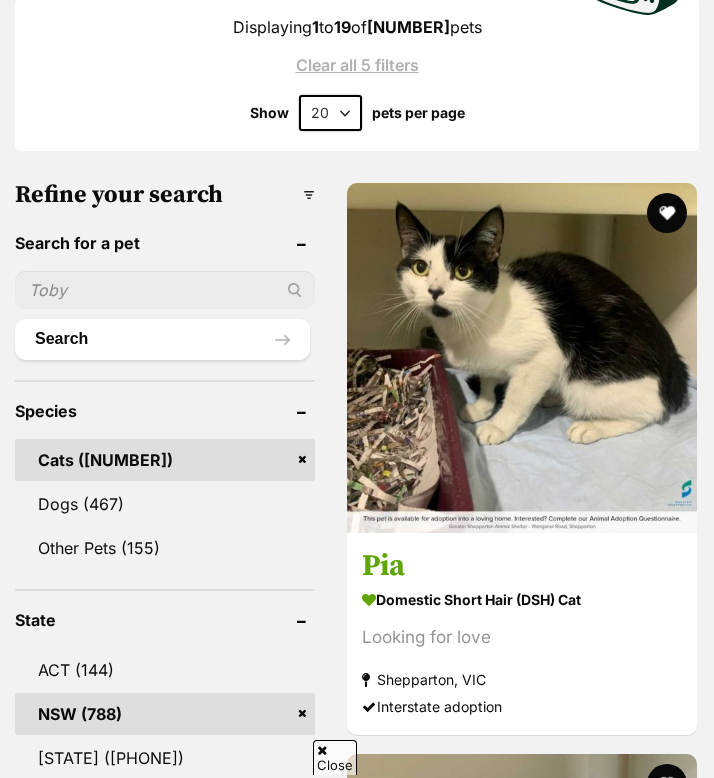 scroll, scrollTop: 0, scrollLeft: 0, axis: both 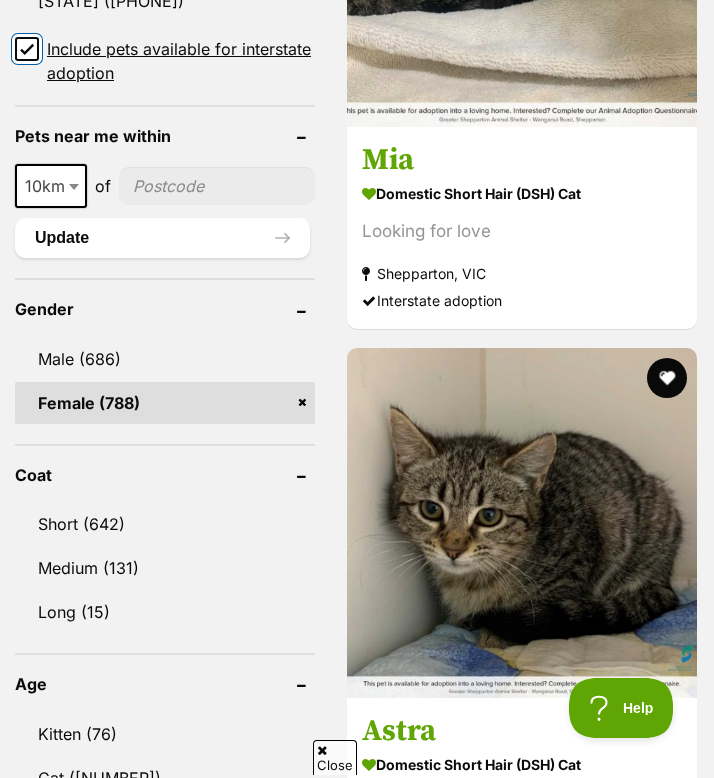 click on "Include pets available for interstate adoption" at bounding box center [27, 49] 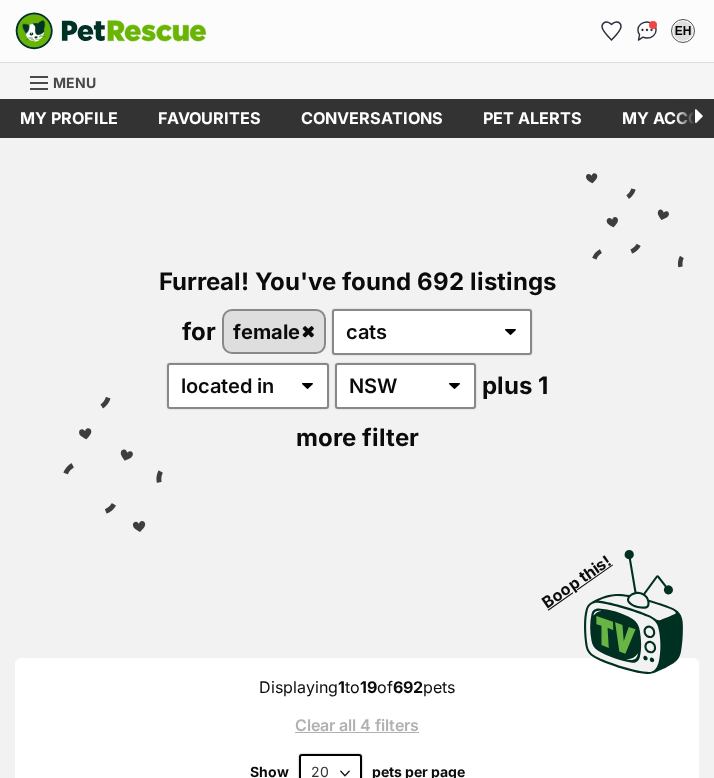 scroll, scrollTop: 218, scrollLeft: 0, axis: vertical 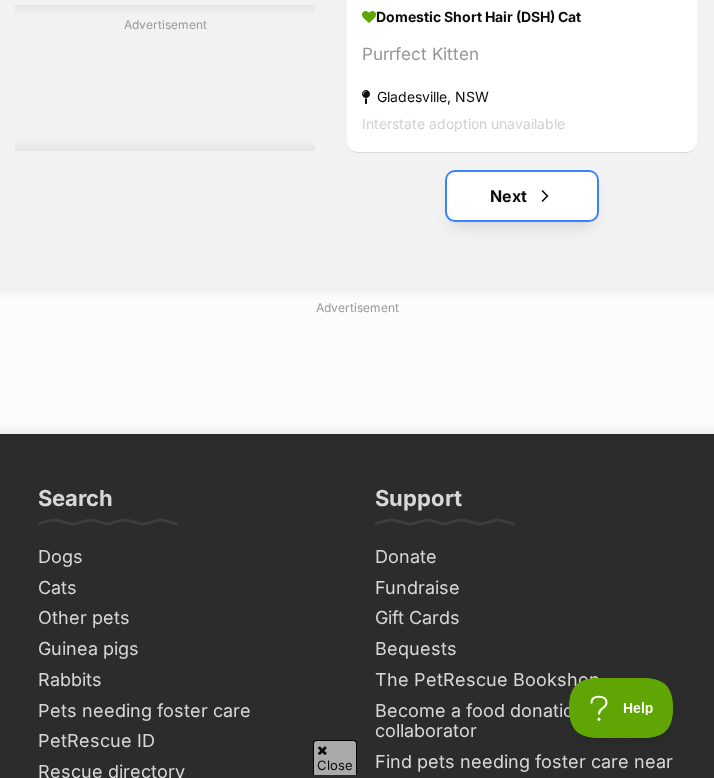 click on "Next" at bounding box center (522, 196) 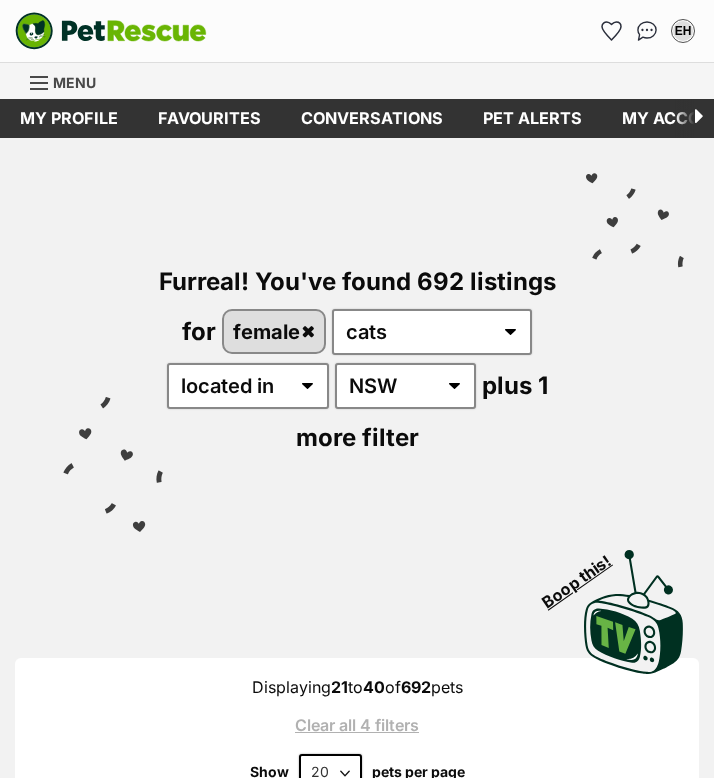 scroll, scrollTop: 0, scrollLeft: 0, axis: both 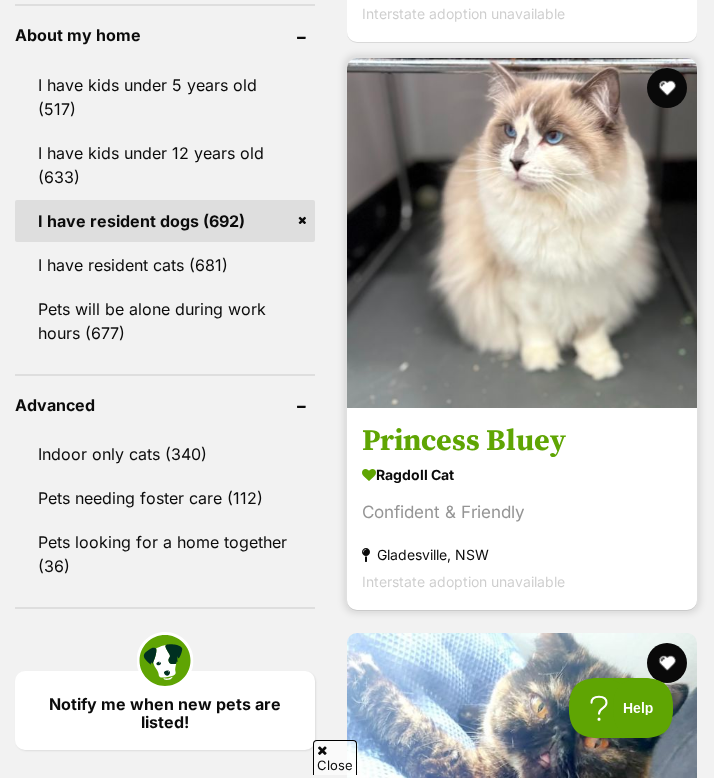 click on "Princess Bluey" at bounding box center [522, 441] 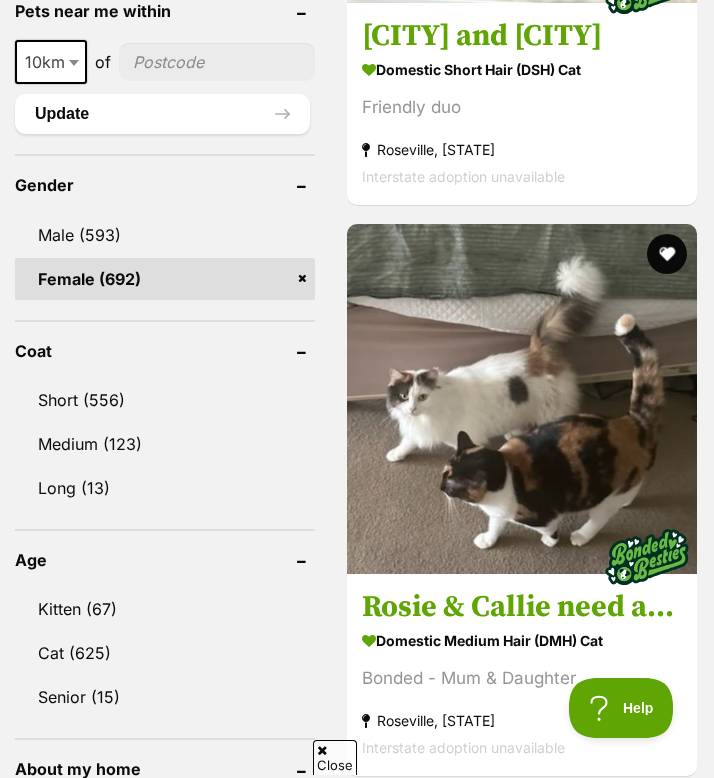 scroll, scrollTop: 1784, scrollLeft: 0, axis: vertical 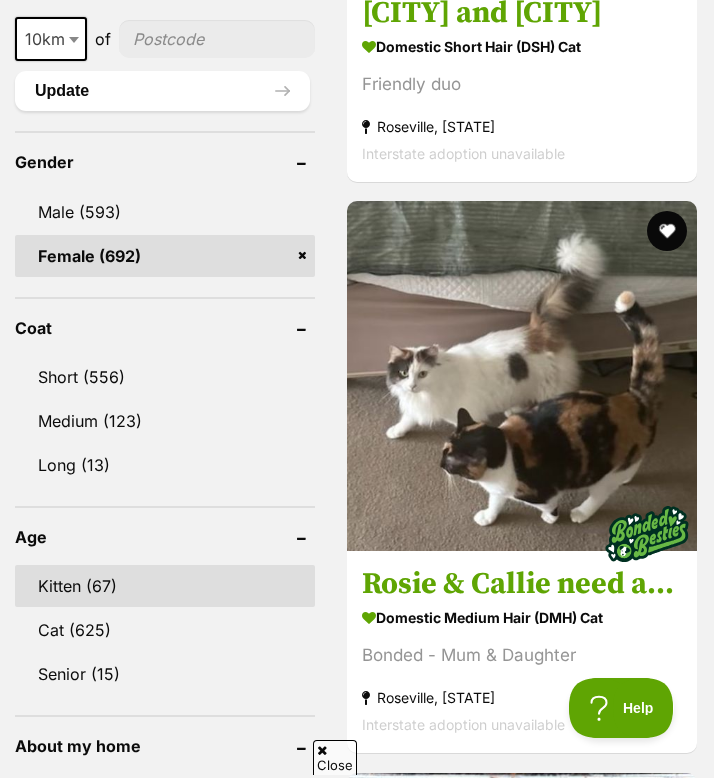 click on "Kitten (67)" at bounding box center (165, 586) 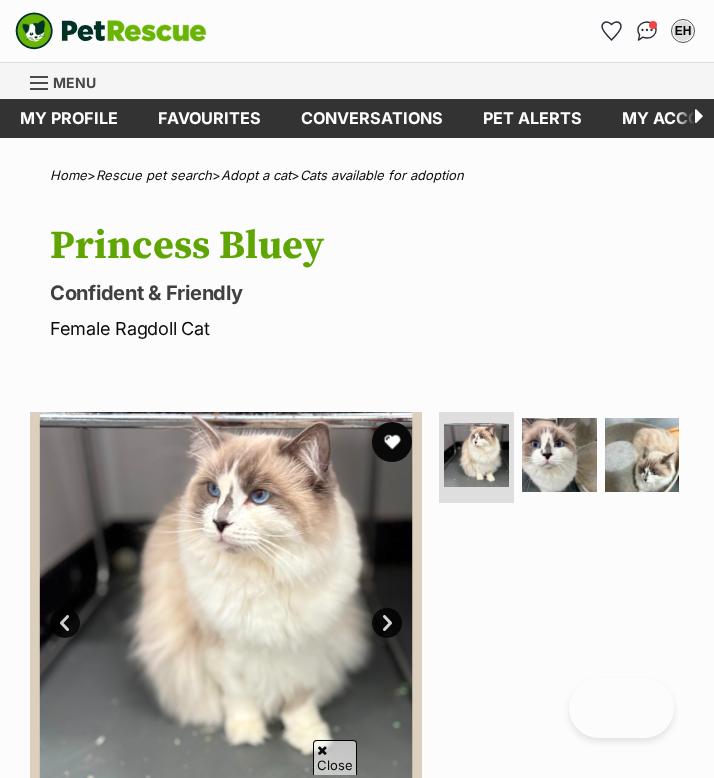 scroll, scrollTop: 133, scrollLeft: 0, axis: vertical 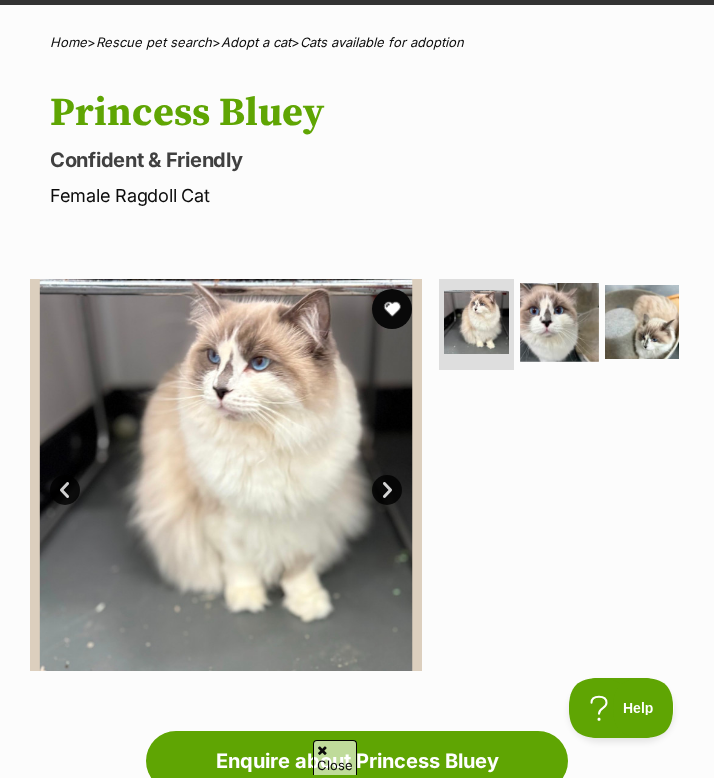 click at bounding box center [559, 322] 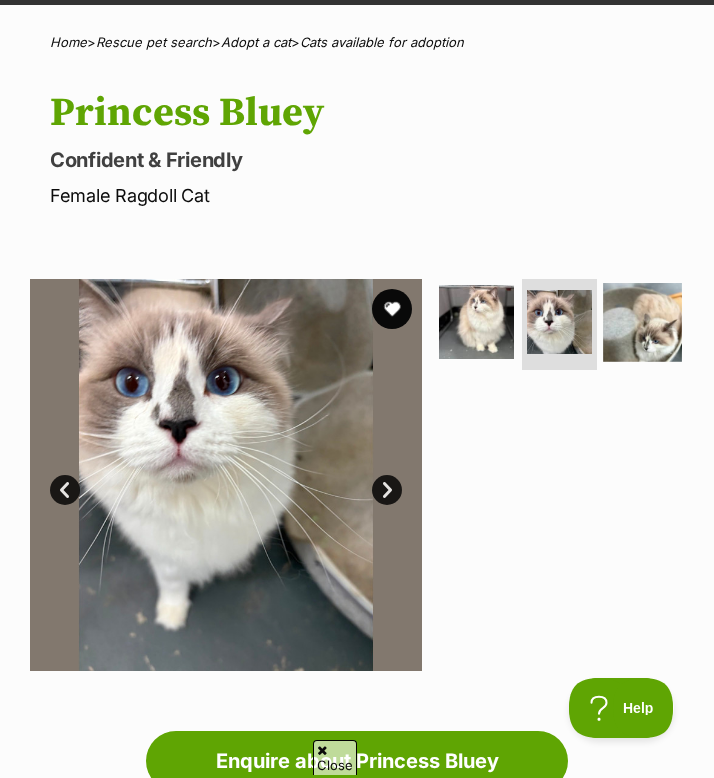 click at bounding box center [642, 322] 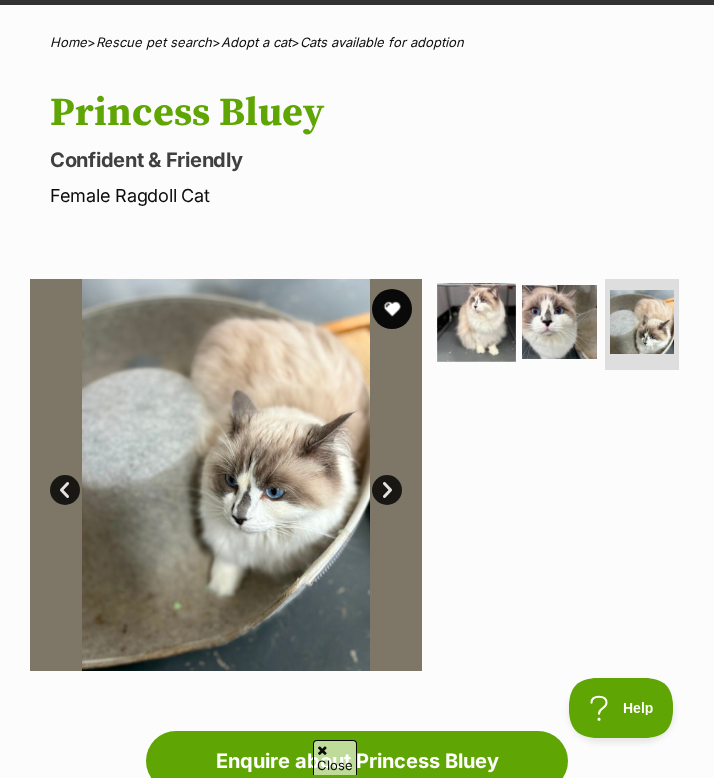click at bounding box center (477, 322) 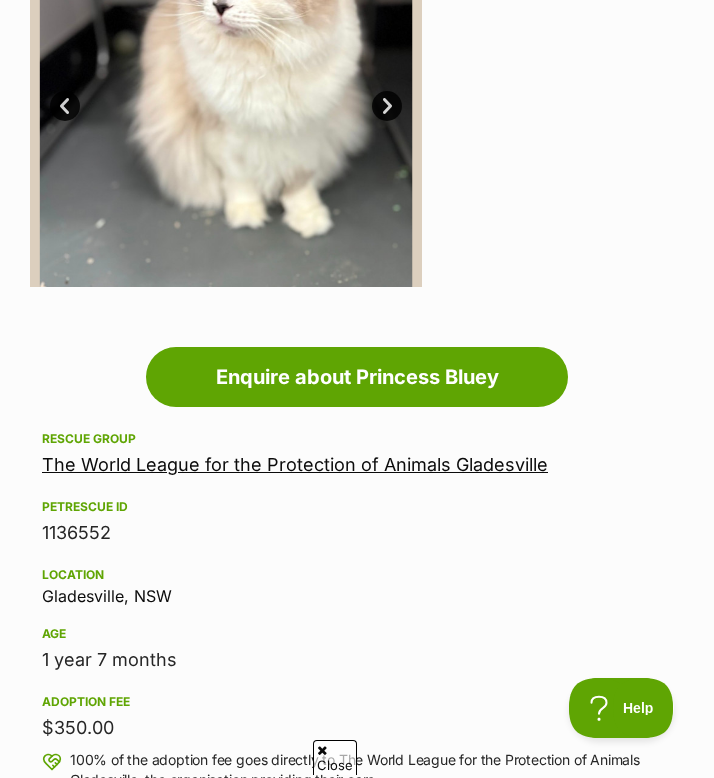 scroll, scrollTop: 0, scrollLeft: 0, axis: both 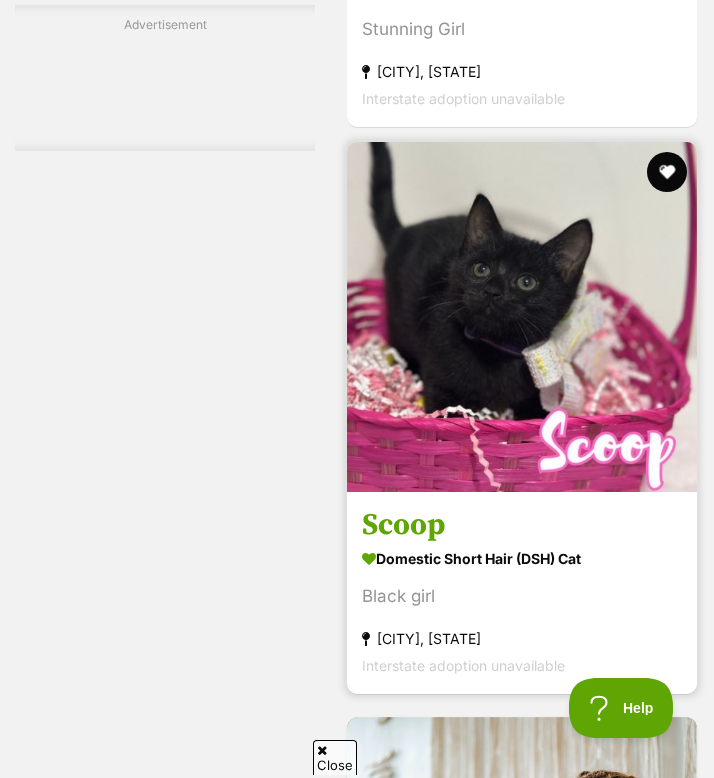 click at bounding box center [522, 317] 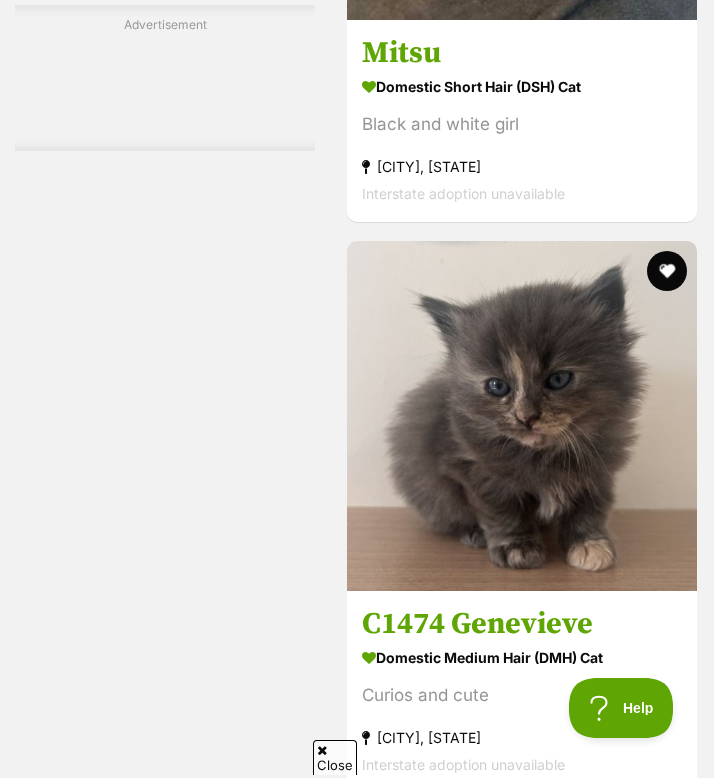 scroll, scrollTop: 7672, scrollLeft: 0, axis: vertical 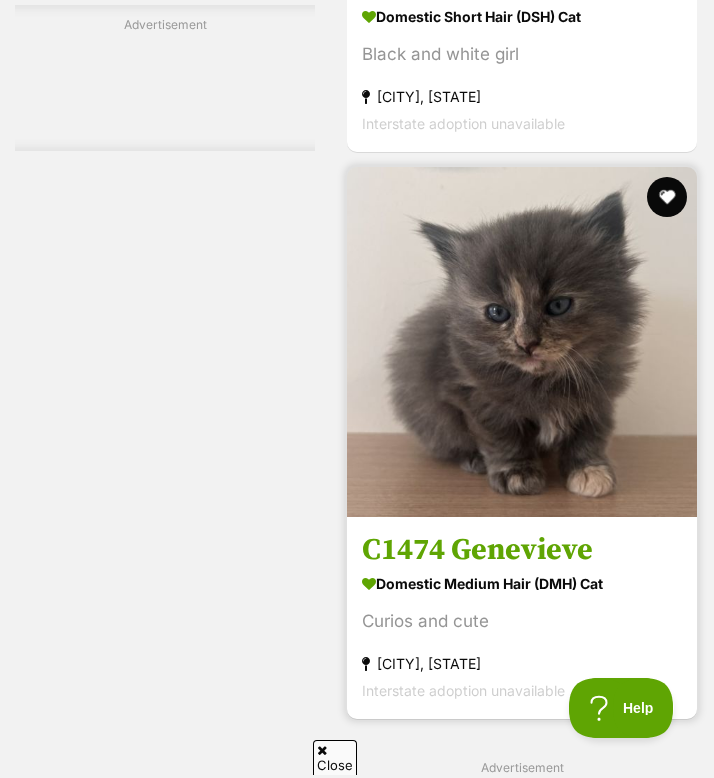 click at bounding box center [522, 342] 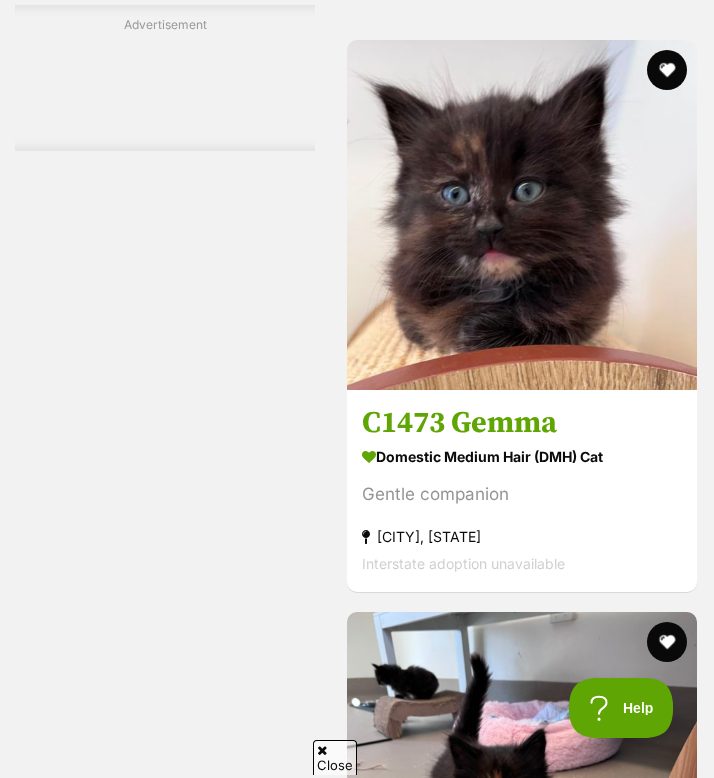 scroll, scrollTop: 8565, scrollLeft: 0, axis: vertical 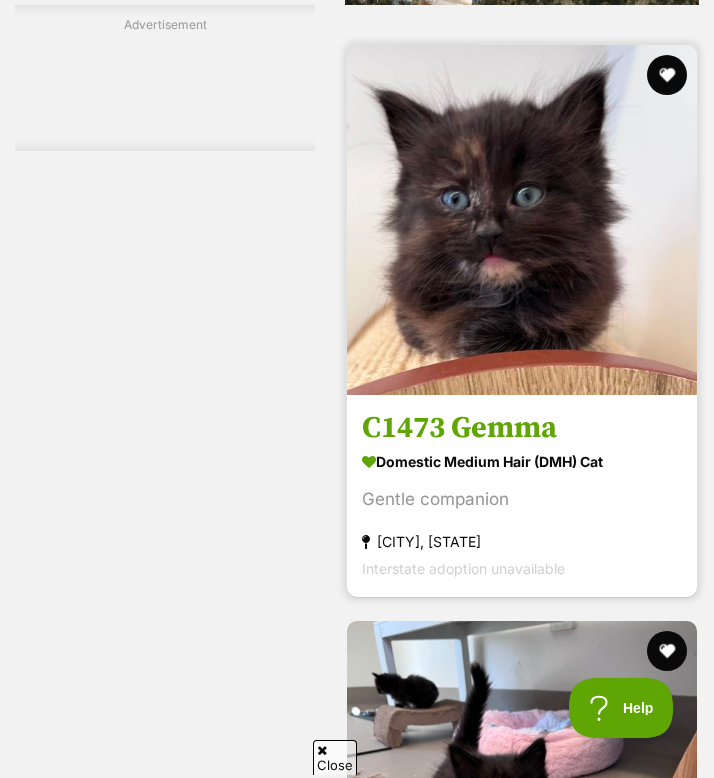 click on "C1473 Gemma
Domestic Medium Hair (DMH) Cat
Gentle companion
Ballina, NSW
Interstate adoption unavailable" at bounding box center [522, 321] 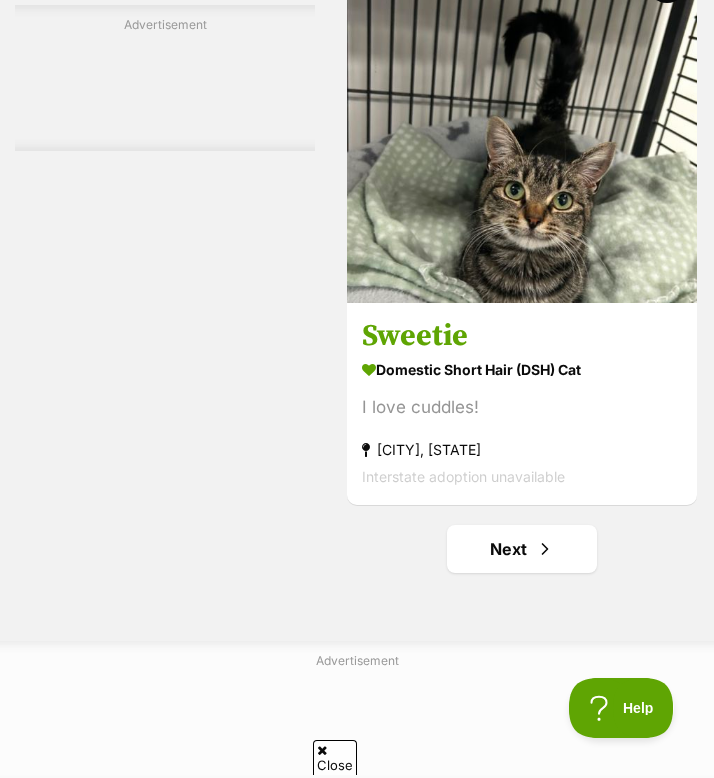 scroll, scrollTop: 12311, scrollLeft: 0, axis: vertical 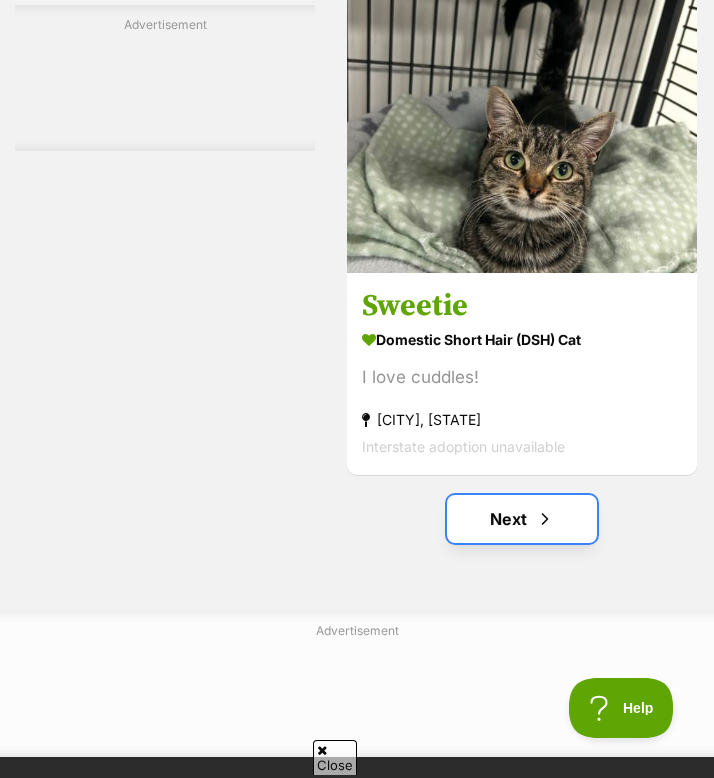 click on "Next" at bounding box center (522, 519) 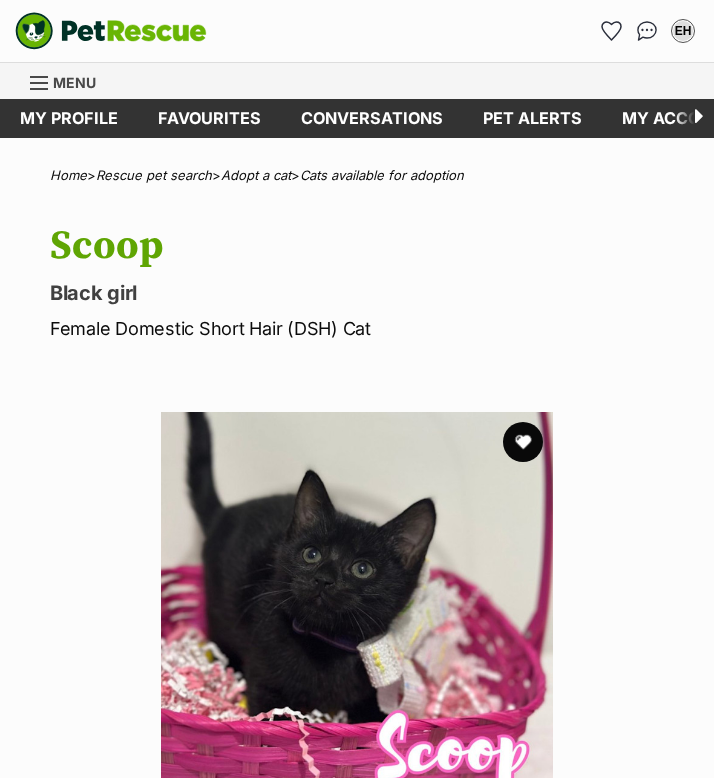 scroll, scrollTop: 0, scrollLeft: 0, axis: both 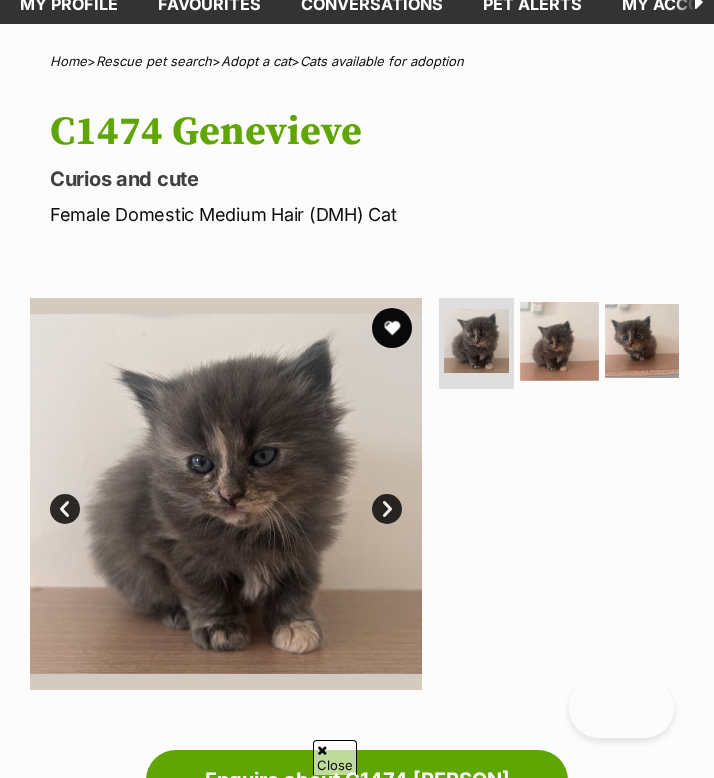 click at bounding box center [559, 341] 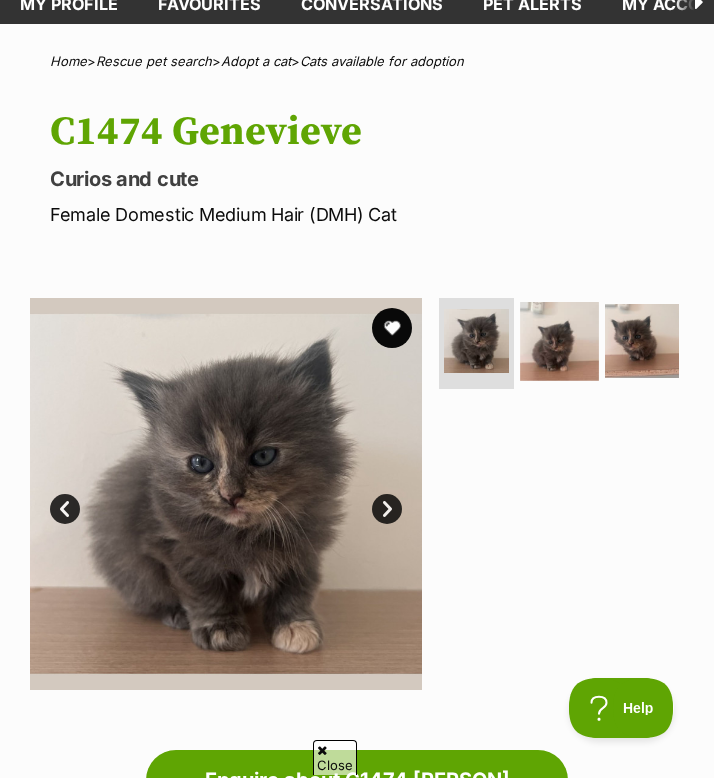 scroll, scrollTop: 0, scrollLeft: 0, axis: both 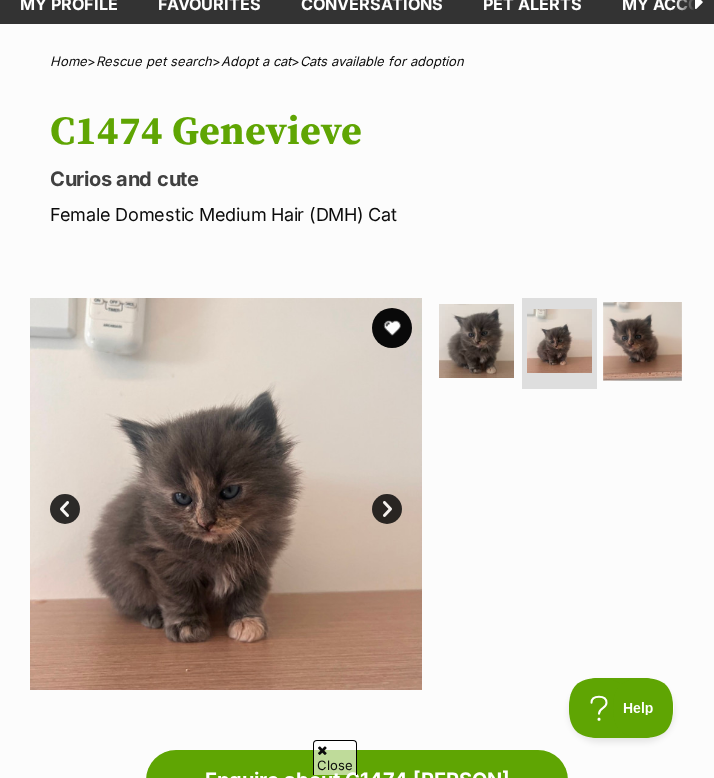 click at bounding box center [642, 341] 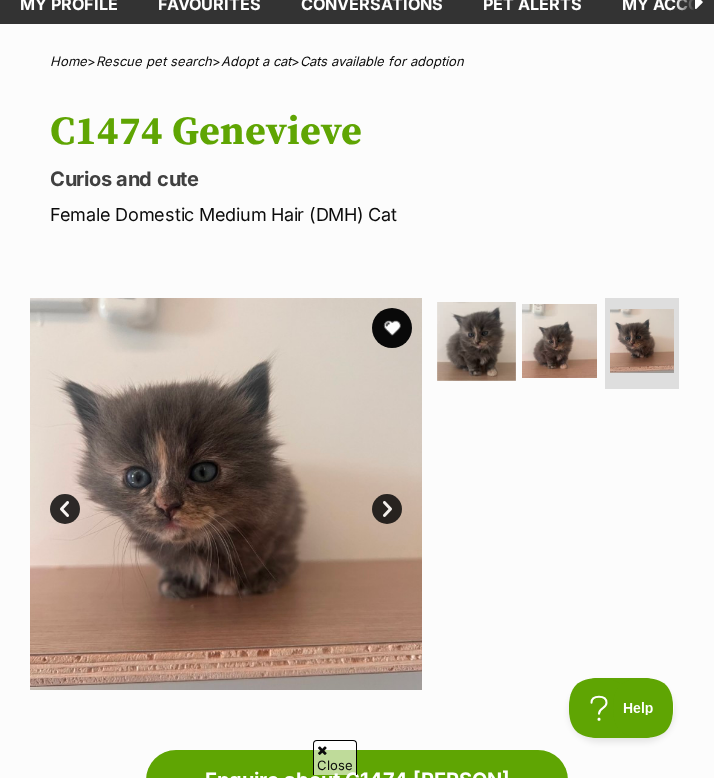 scroll, scrollTop: 0, scrollLeft: 0, axis: both 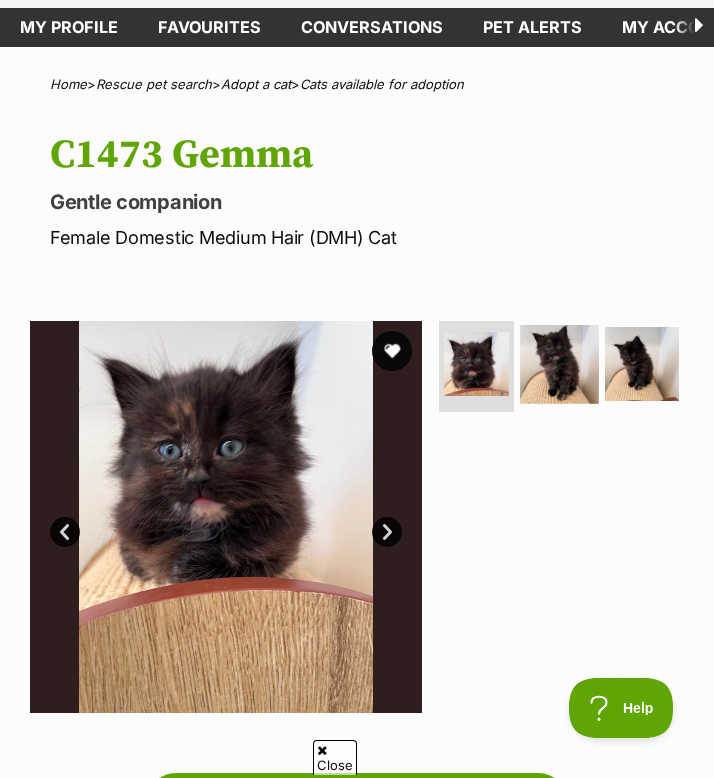 click at bounding box center (559, 364) 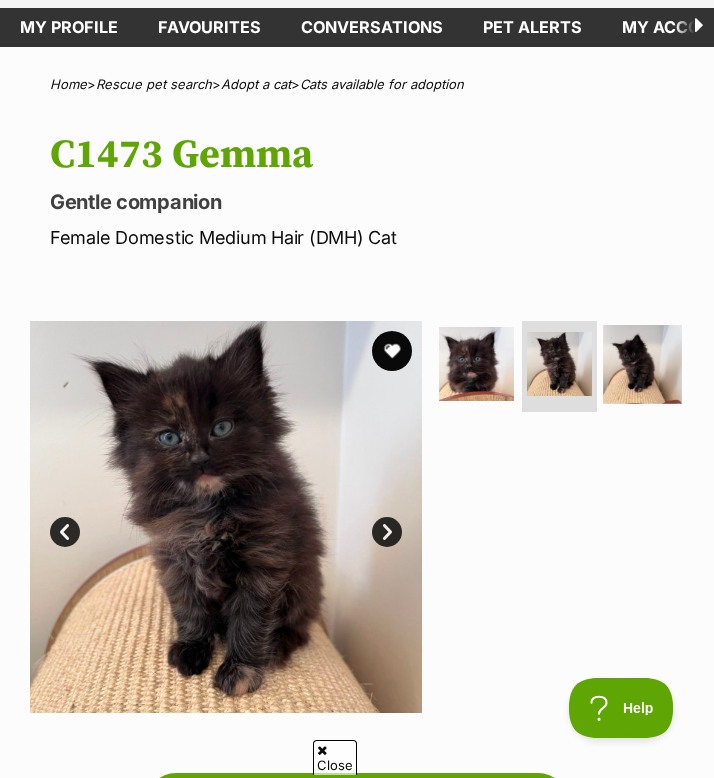 click at bounding box center (642, 364) 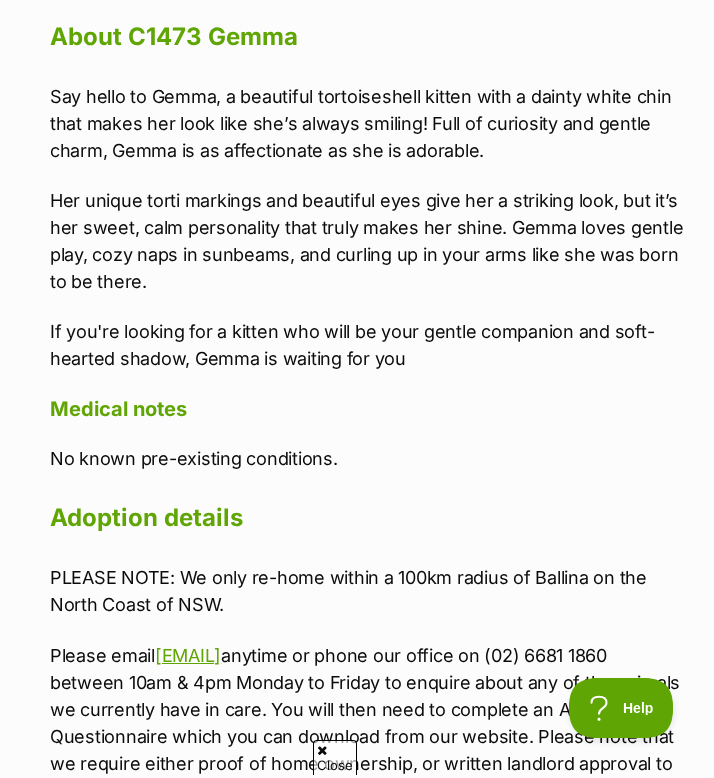 scroll, scrollTop: 1755, scrollLeft: 0, axis: vertical 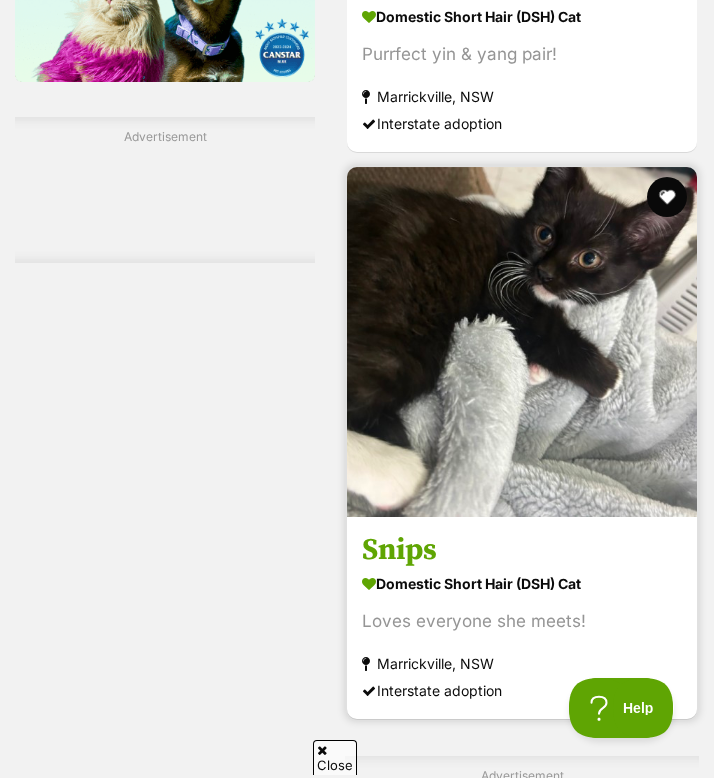 click at bounding box center [522, 342] 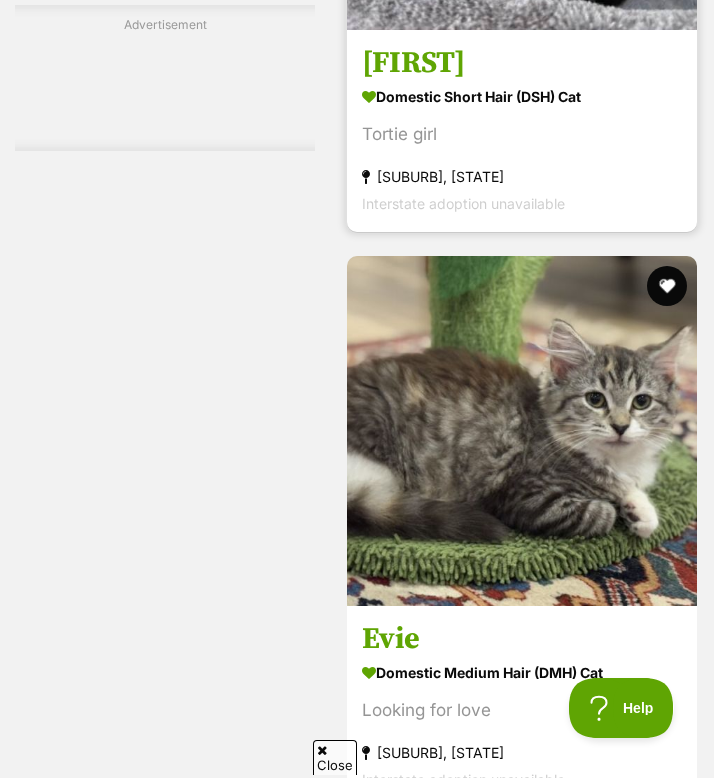 scroll, scrollTop: 7070, scrollLeft: 0, axis: vertical 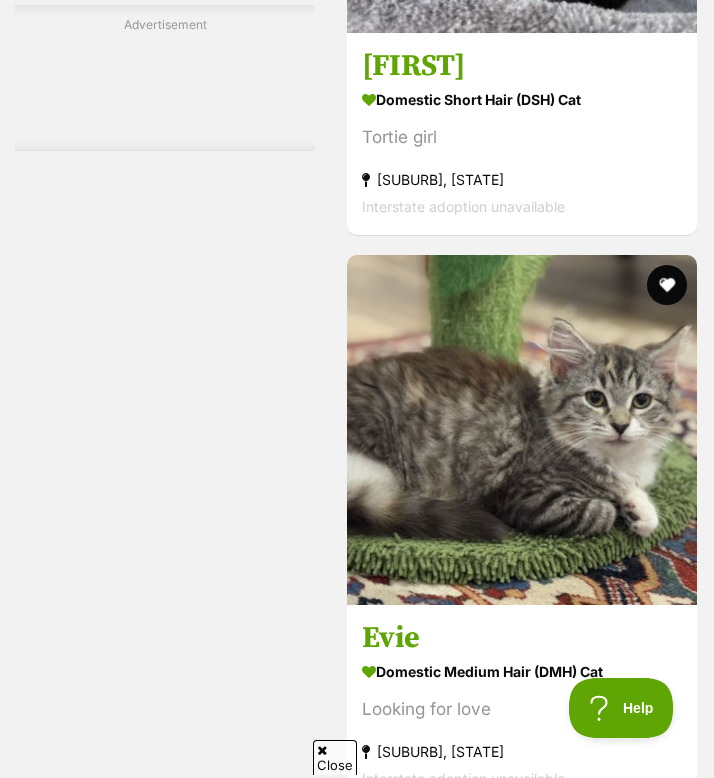 click on "Refine your search
Search for a pet
Search
Species
Cats (692)
Dogs (363)
Other Pets (141)
State
NSW (67)
NT (4)
QLD (60)
TAS (8)
VIC (77)
WA (26)
Include pets available for interstate adoption
Pets near me within
10km
25km
50km
100km
250km
10km
of
Update
Gender
Male (70)
Female (67)
Coat
Short (55)
Medium (11)
Long (1)
Age
Kitten (67)
Cat (625)
Senior (15)
About my home
I have kids under 5 years old (60)
I have kids under 12 years old (65)
I have resident dogs (67)
I have resident cats (67)
Pets will be alone during work hours (65)
Advanced
Indoor only cats (30)" at bounding box center [165, -185] 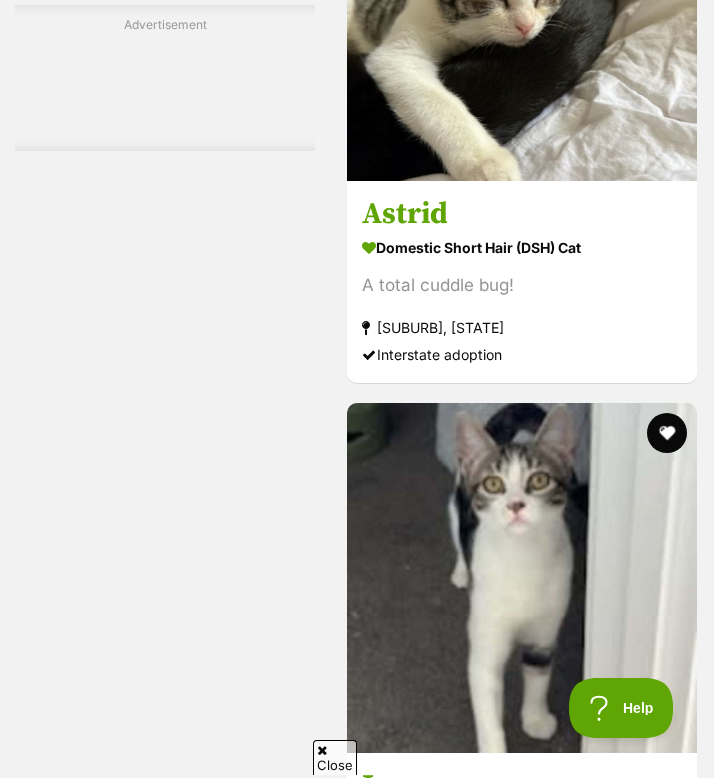 scroll, scrollTop: 12367, scrollLeft: 0, axis: vertical 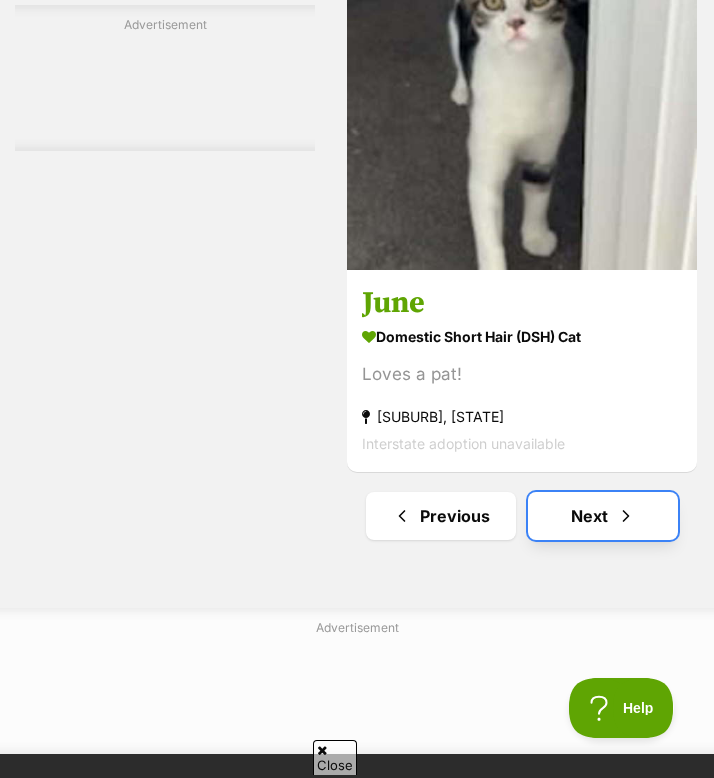 click on "Next" at bounding box center (603, 516) 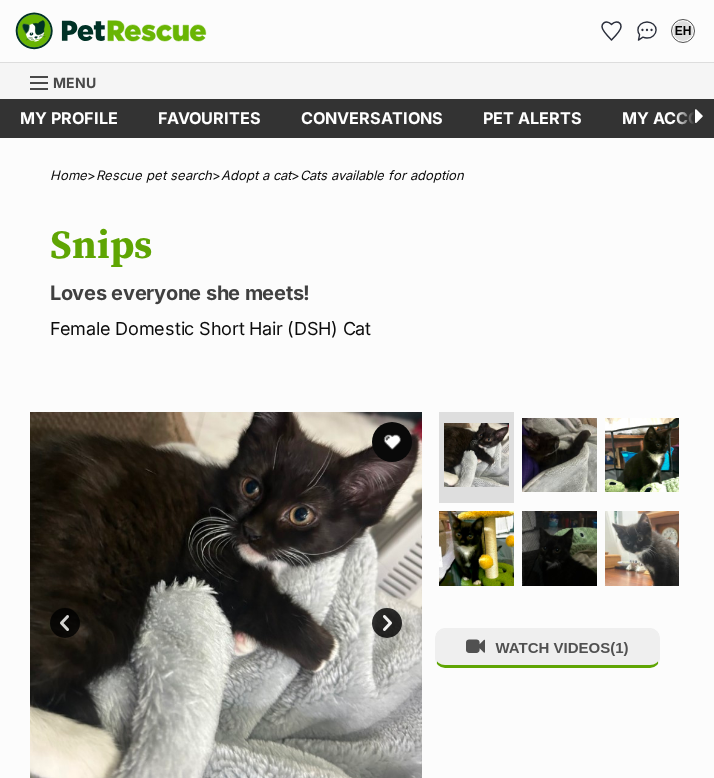 scroll, scrollTop: 0, scrollLeft: 0, axis: both 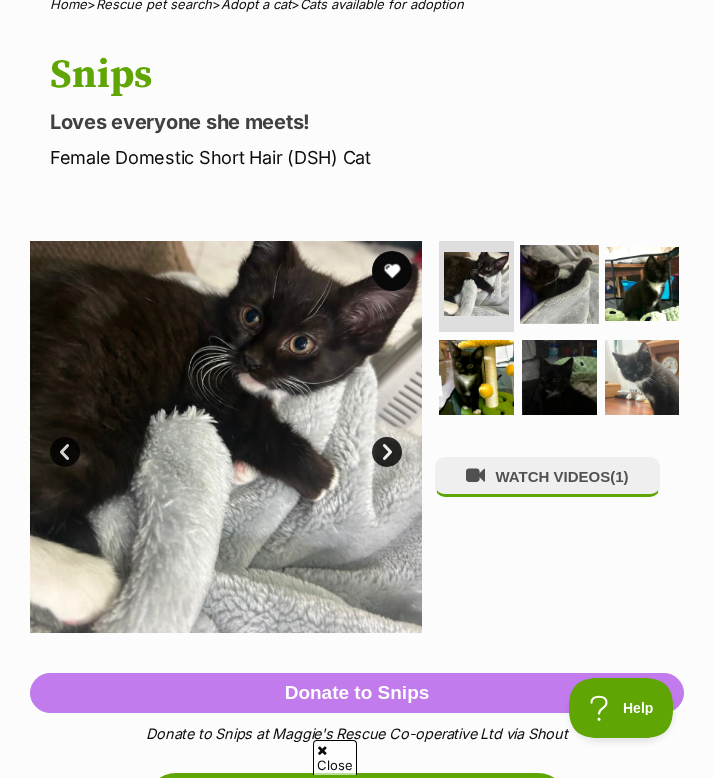 click at bounding box center (559, 316) 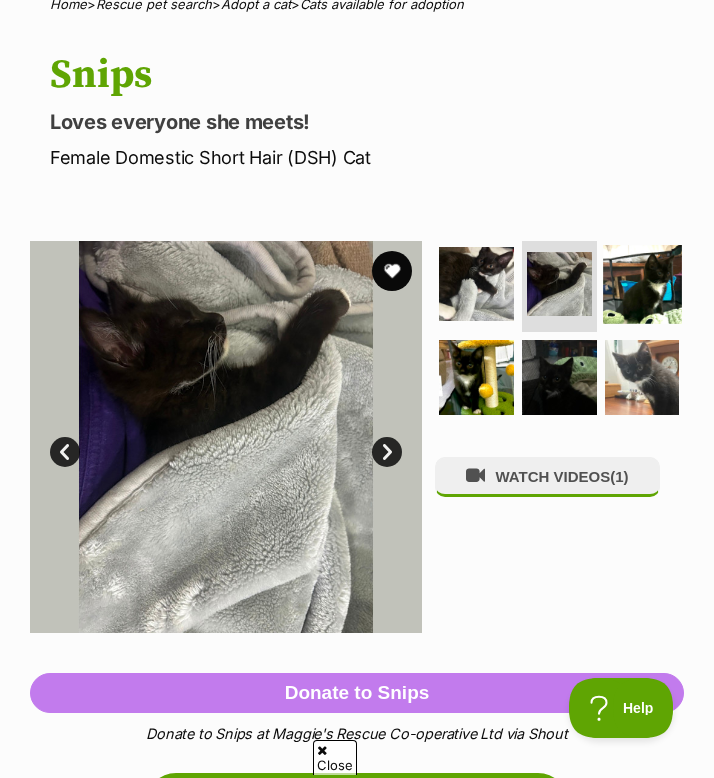 click at bounding box center (642, 284) 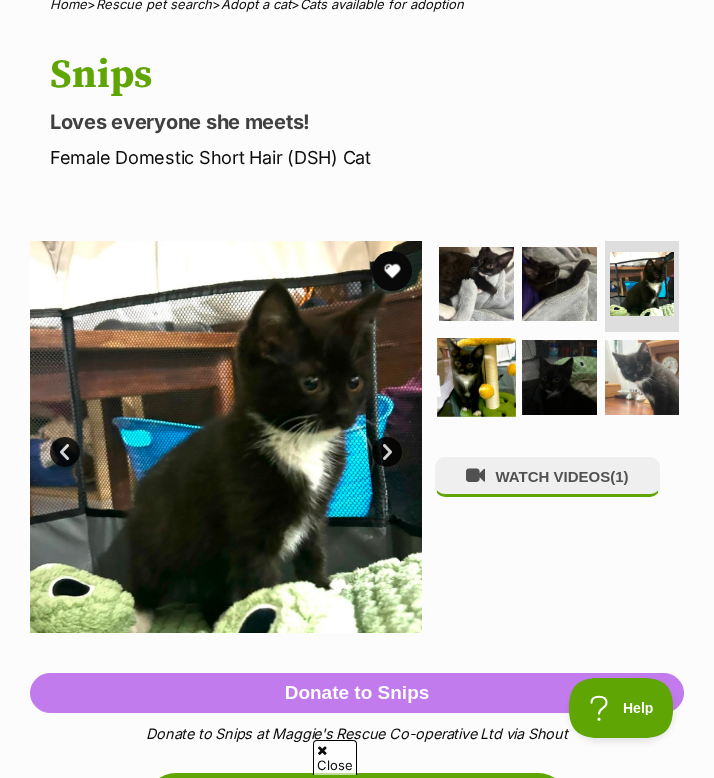 click at bounding box center [477, 377] 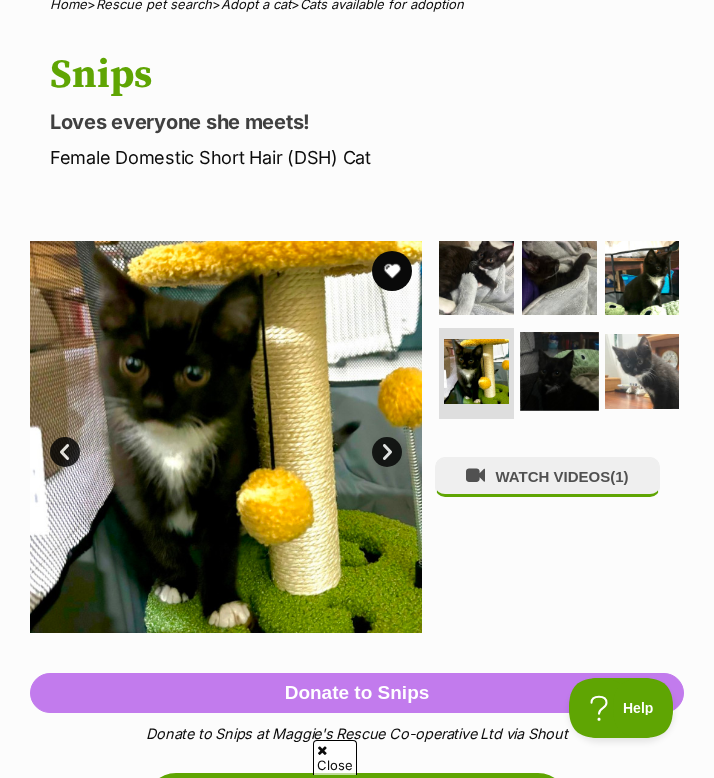 scroll, scrollTop: 0, scrollLeft: 0, axis: both 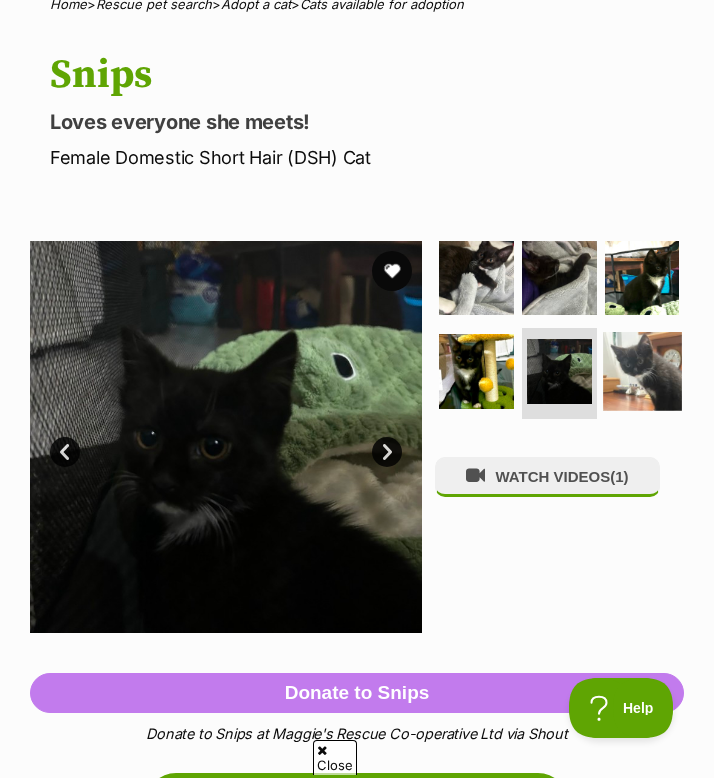 click at bounding box center [642, 371] 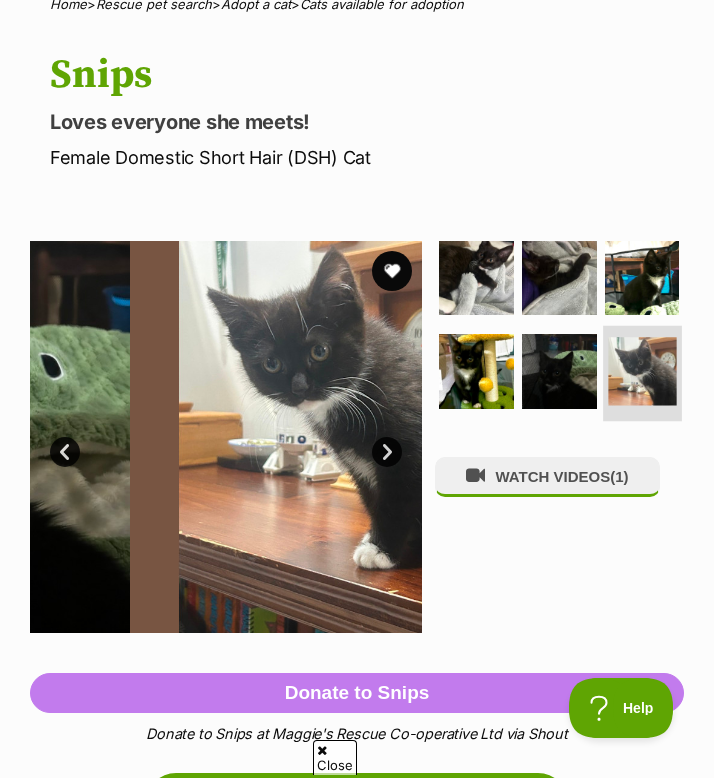 scroll, scrollTop: 0, scrollLeft: 0, axis: both 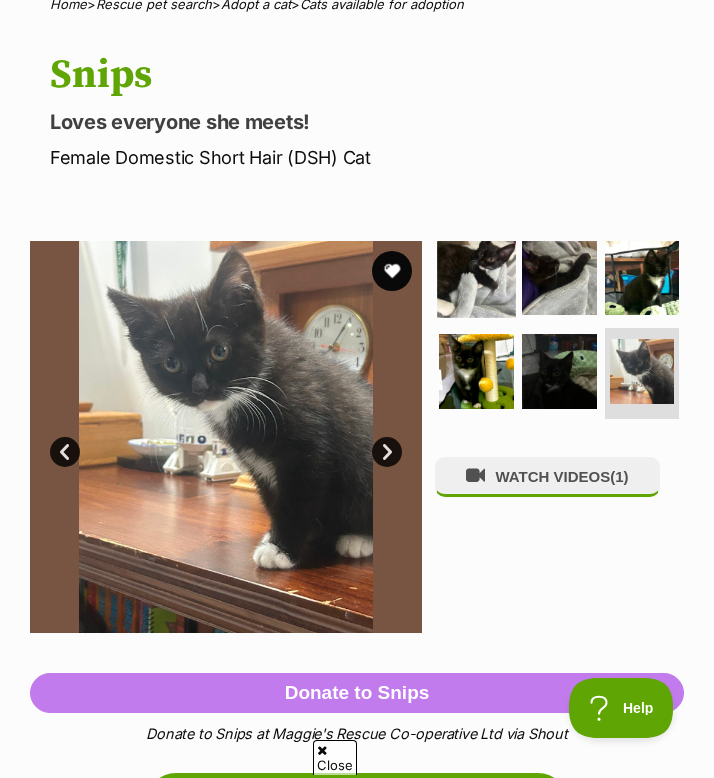 click at bounding box center [477, 278] 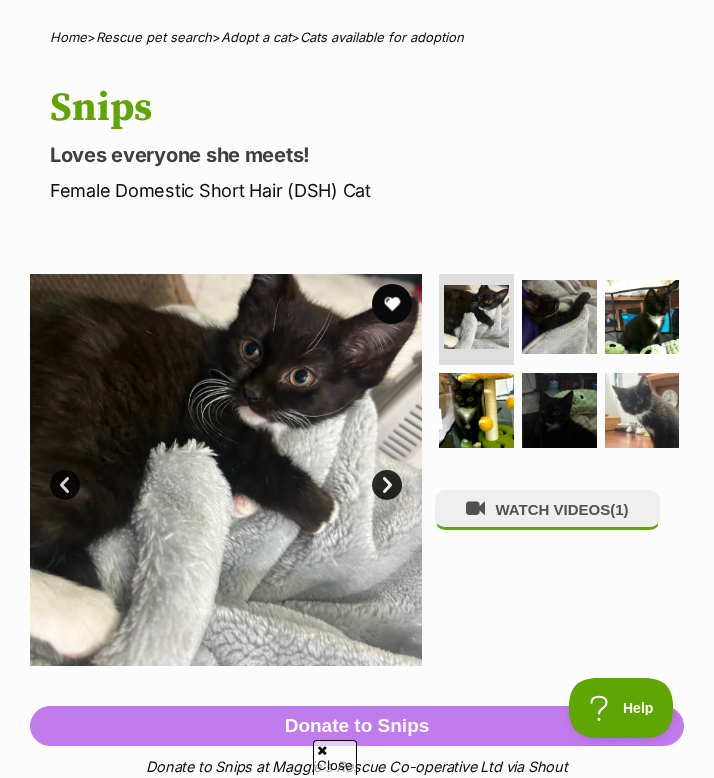 scroll, scrollTop: 150, scrollLeft: 0, axis: vertical 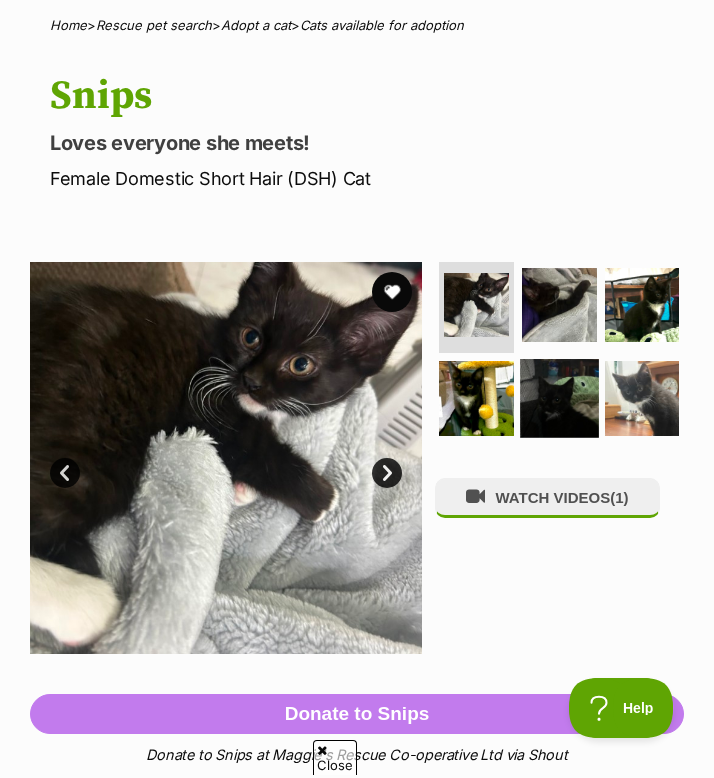 click at bounding box center (559, 398) 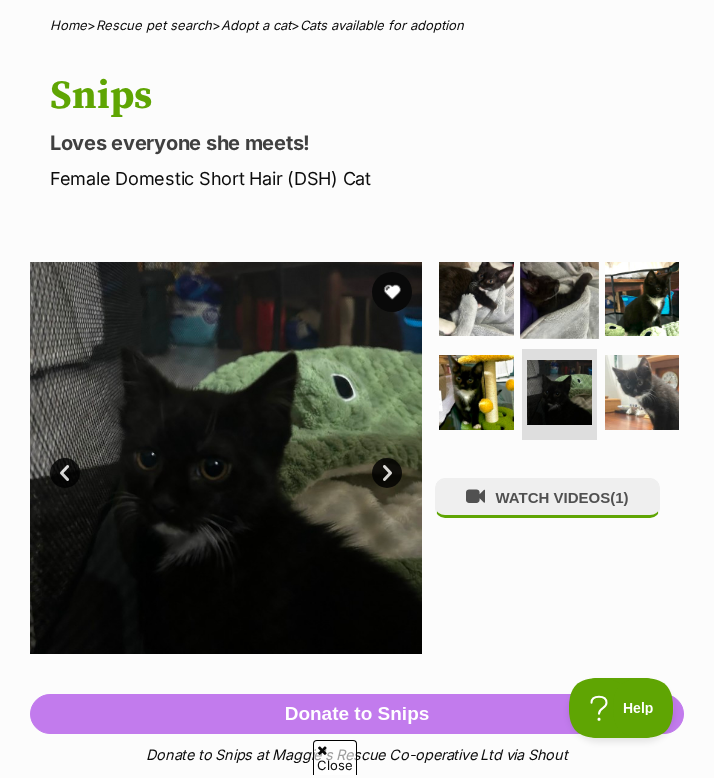 click at bounding box center (559, 299) 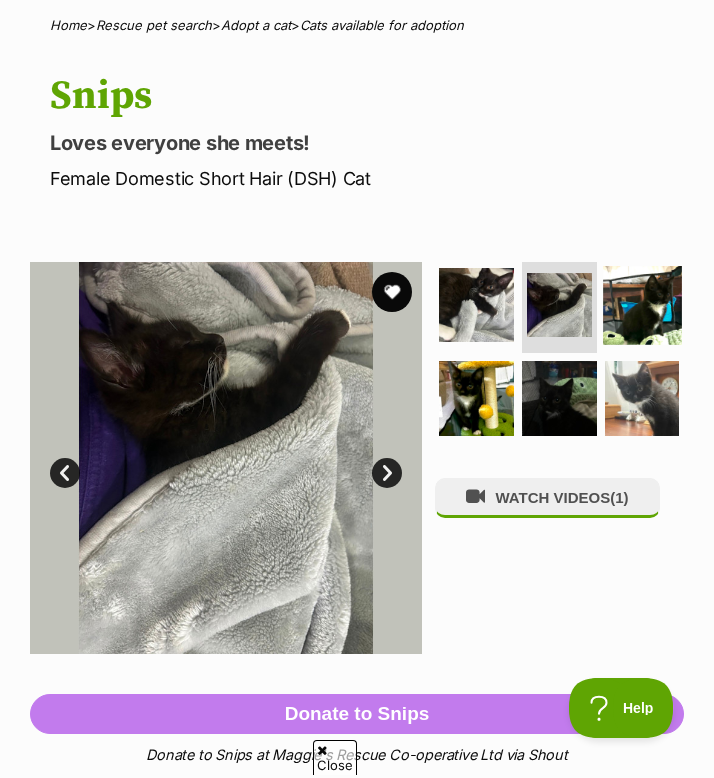 click at bounding box center [642, 305] 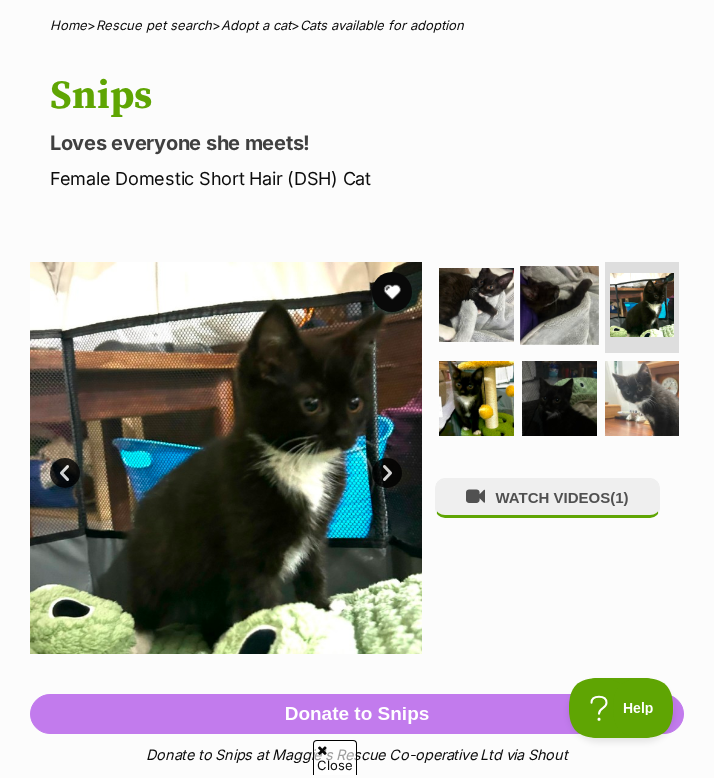 scroll, scrollTop: 0, scrollLeft: 0, axis: both 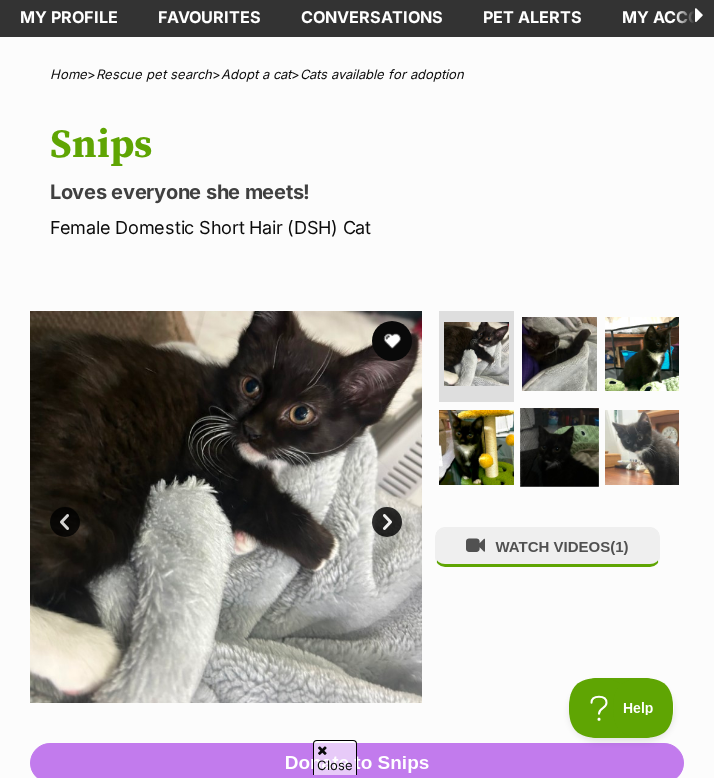 click at bounding box center (559, 447) 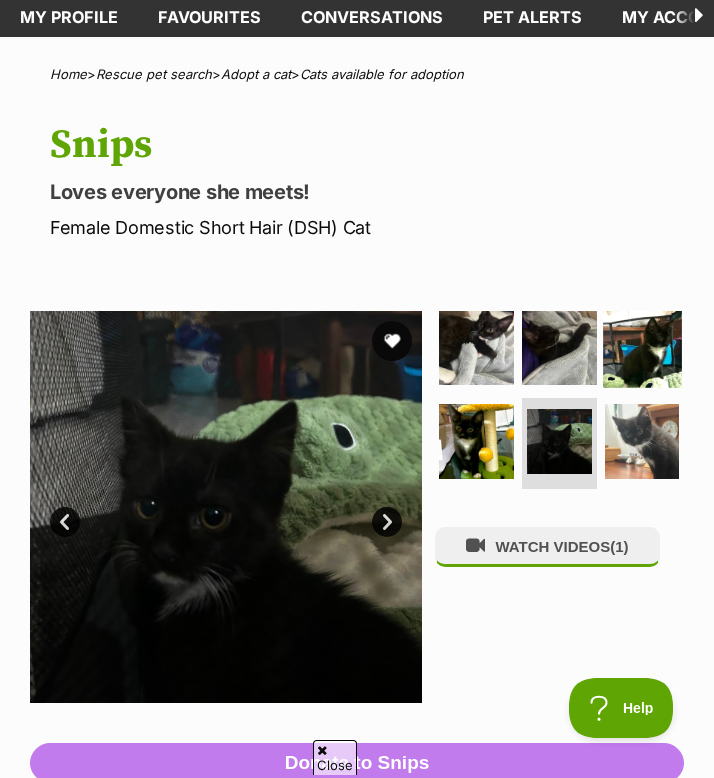 click at bounding box center [642, 348] 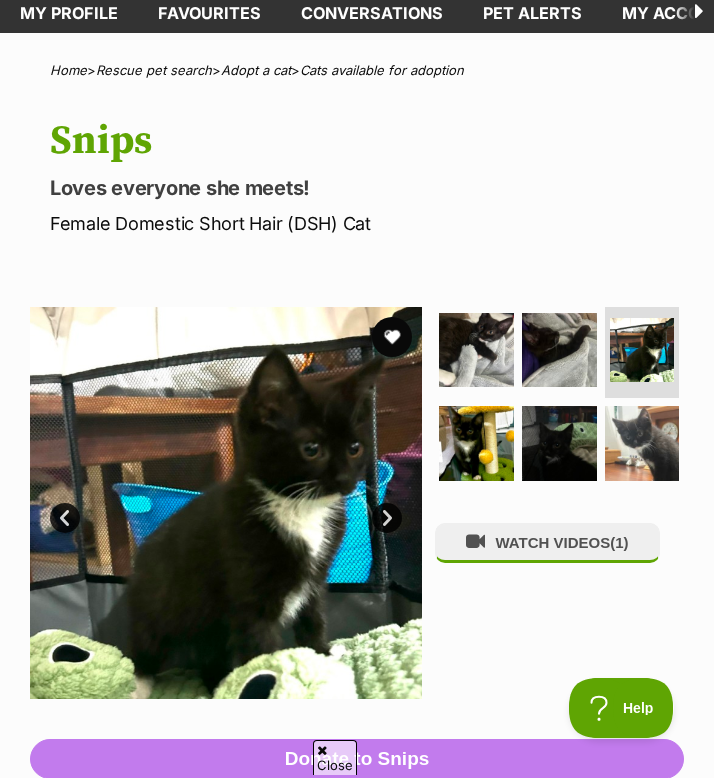 scroll, scrollTop: 0, scrollLeft: 0, axis: both 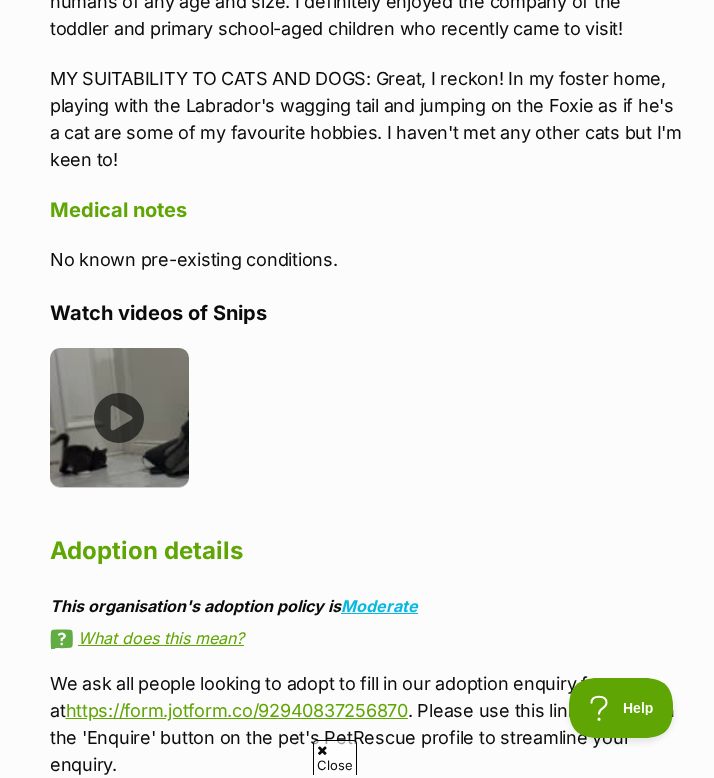 click at bounding box center [119, 417] 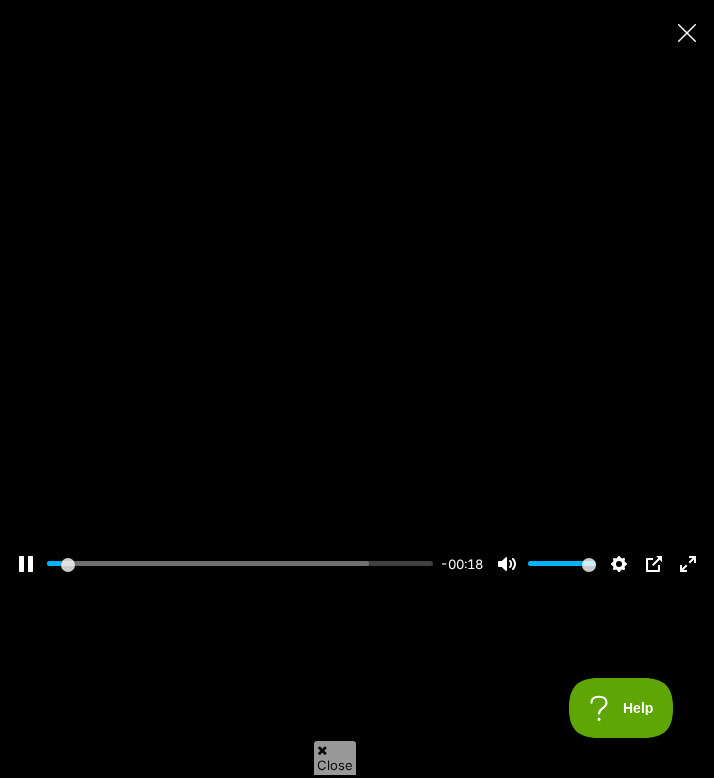 scroll, scrollTop: 0, scrollLeft: 0, axis: both 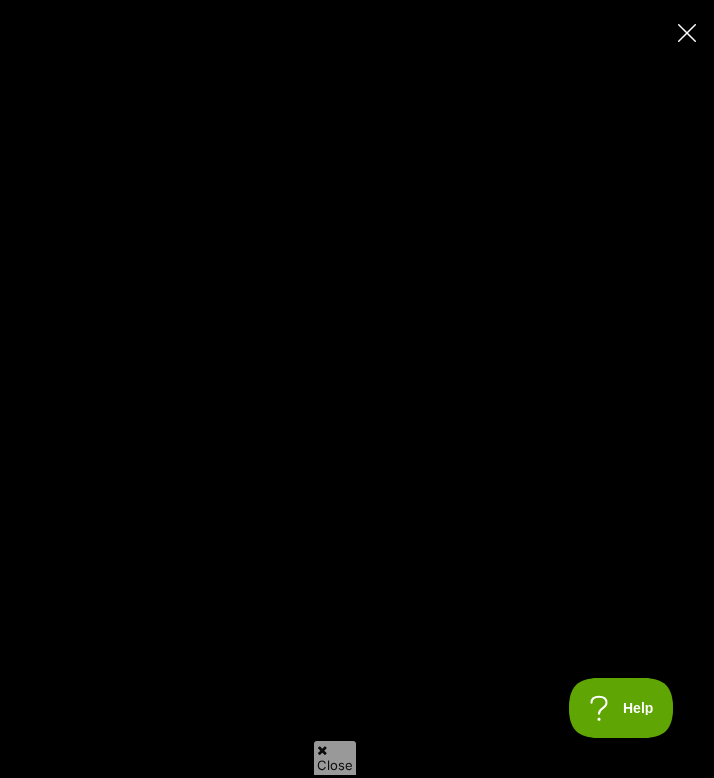 type on "100" 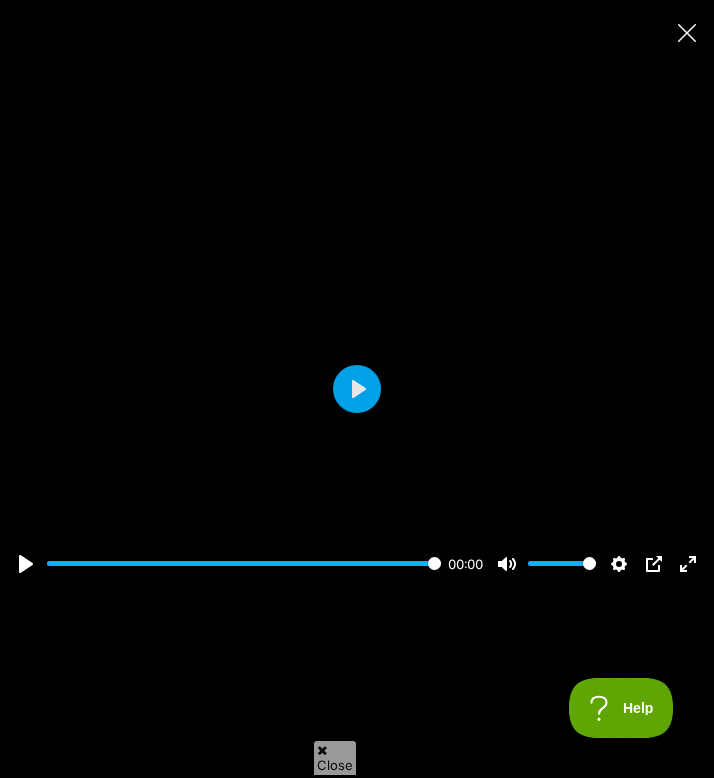 click at bounding box center [686, 32] 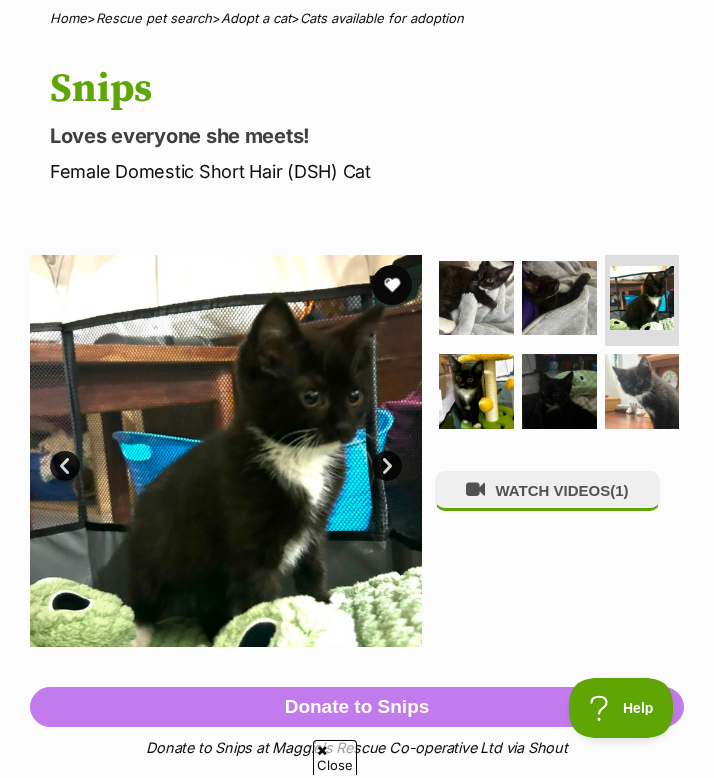 scroll, scrollTop: 0, scrollLeft: 0, axis: both 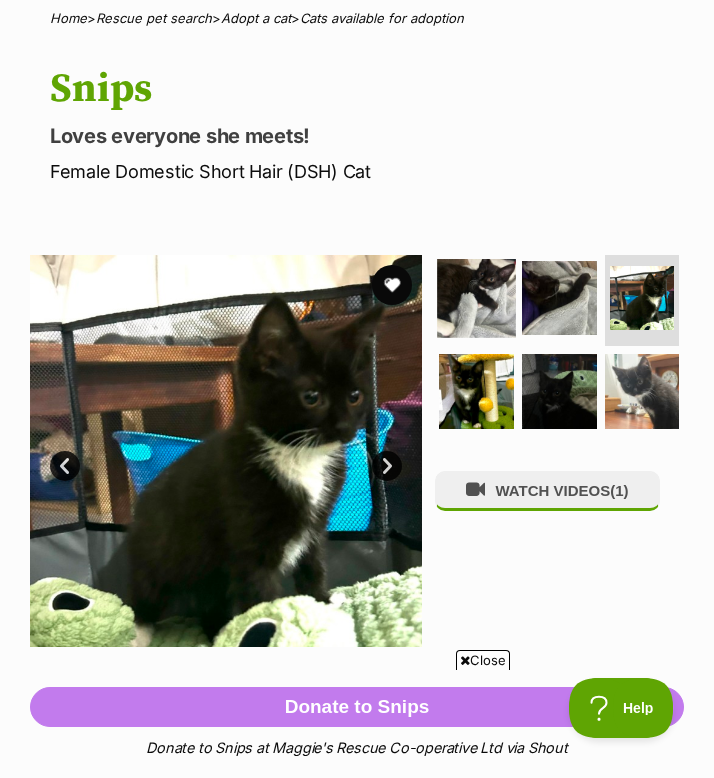 click at bounding box center [477, 298] 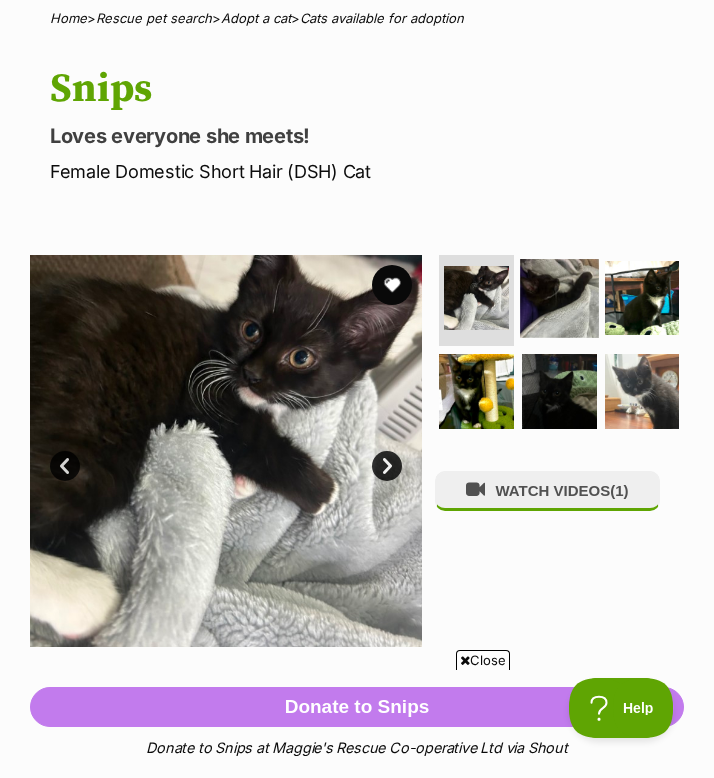 scroll, scrollTop: 0, scrollLeft: 0, axis: both 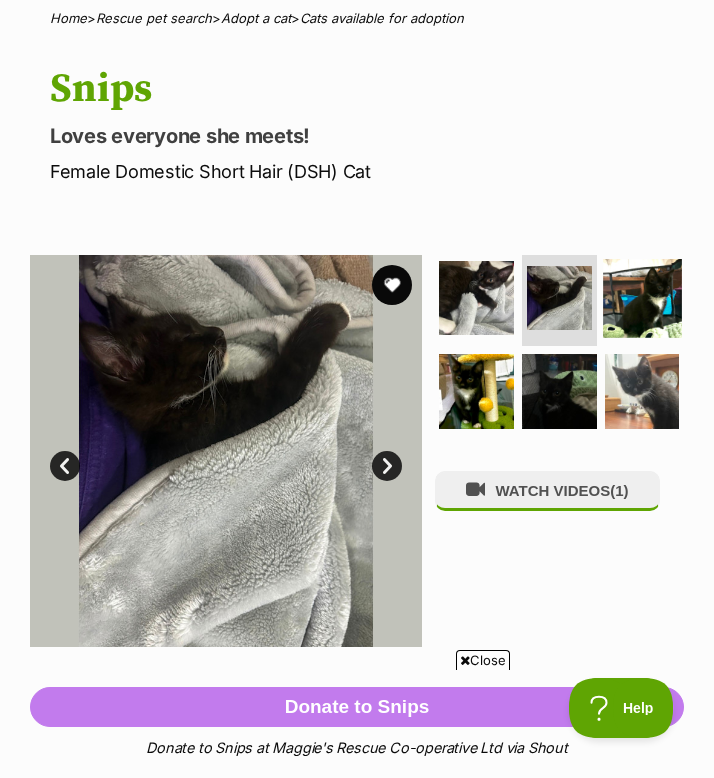 click at bounding box center (642, 298) 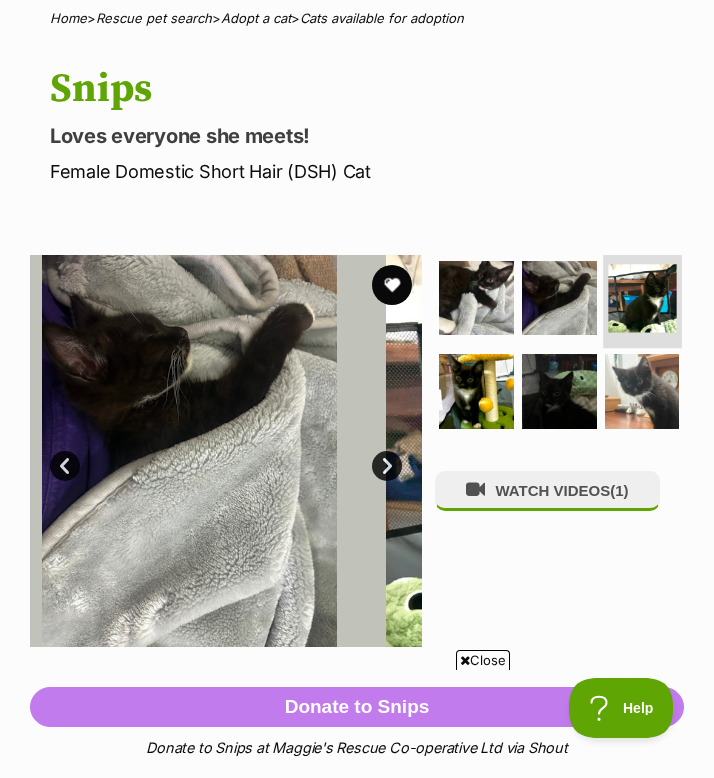 scroll, scrollTop: 0, scrollLeft: 0, axis: both 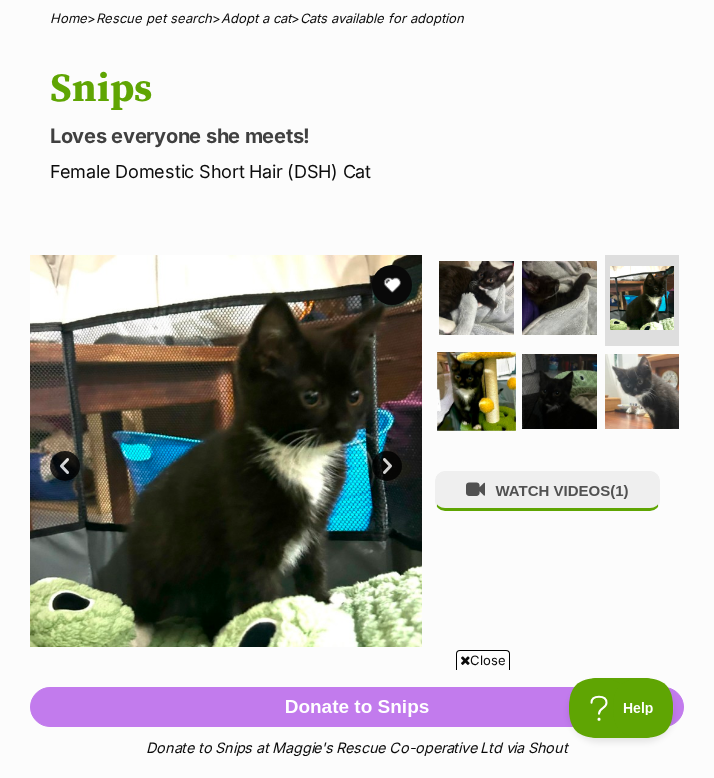 click at bounding box center (477, 391) 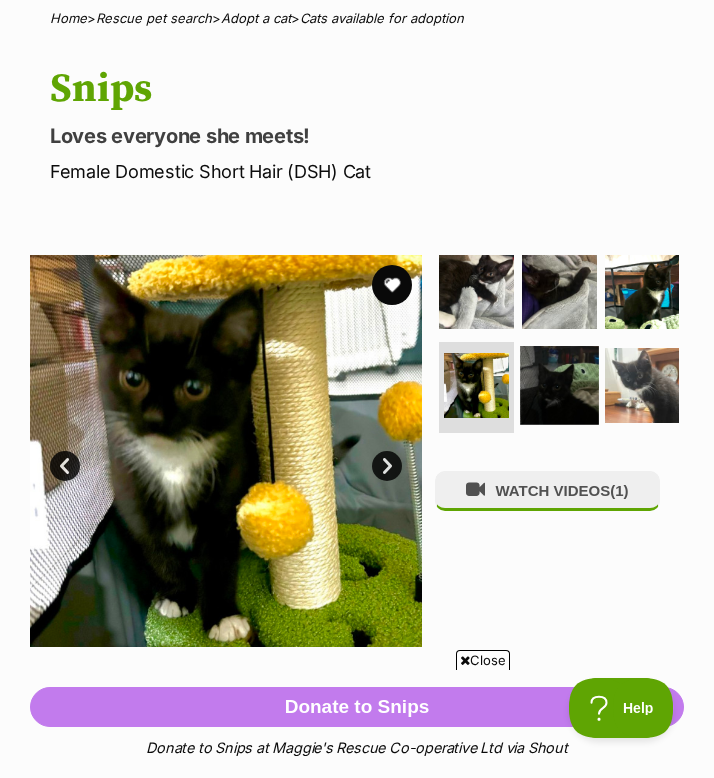 click at bounding box center [559, 385] 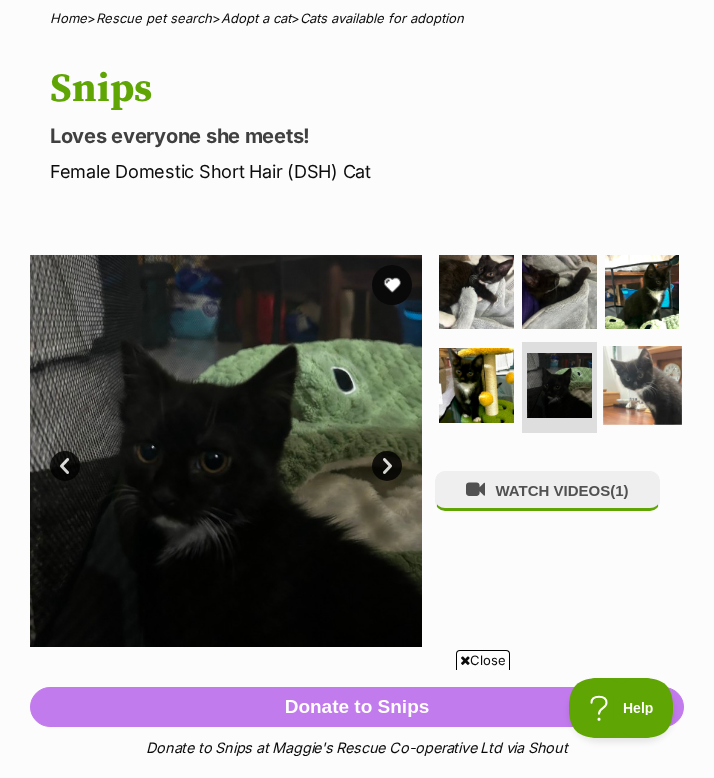 click at bounding box center [642, 385] 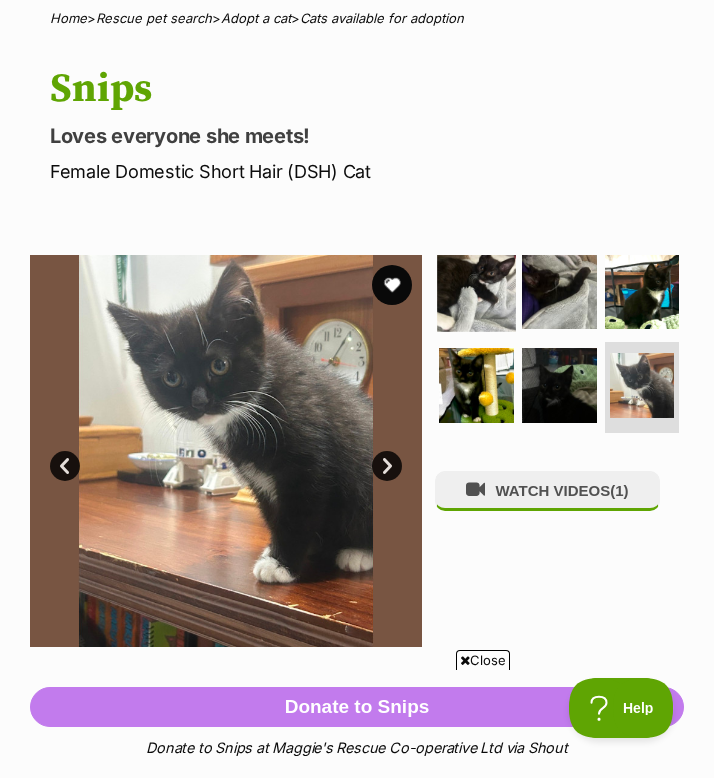 click at bounding box center (477, 292) 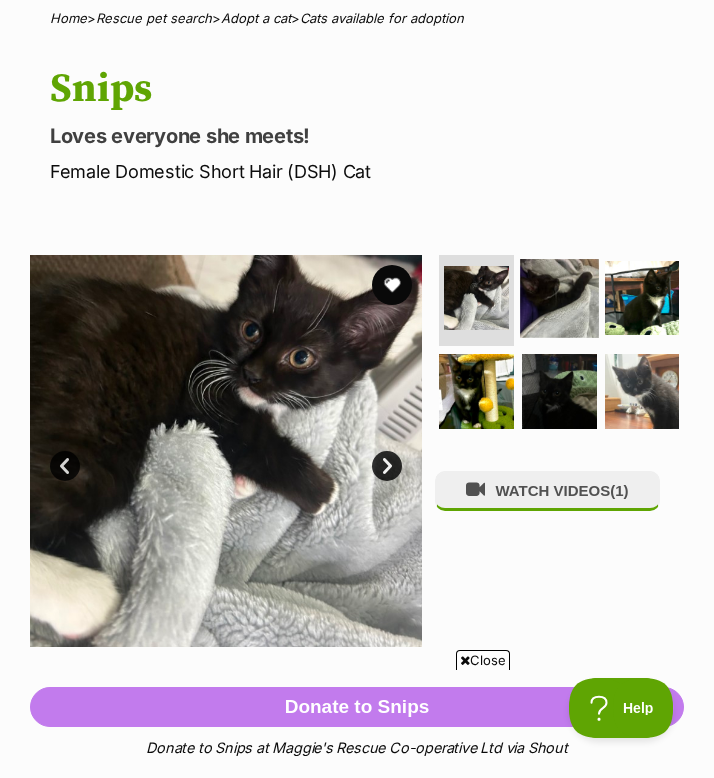 click at bounding box center [559, 298] 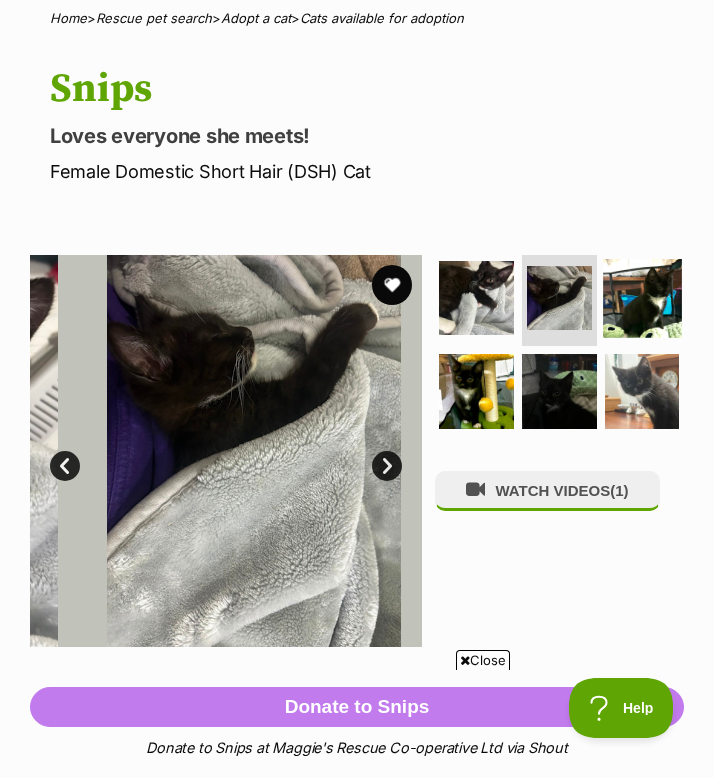 click at bounding box center (642, 298) 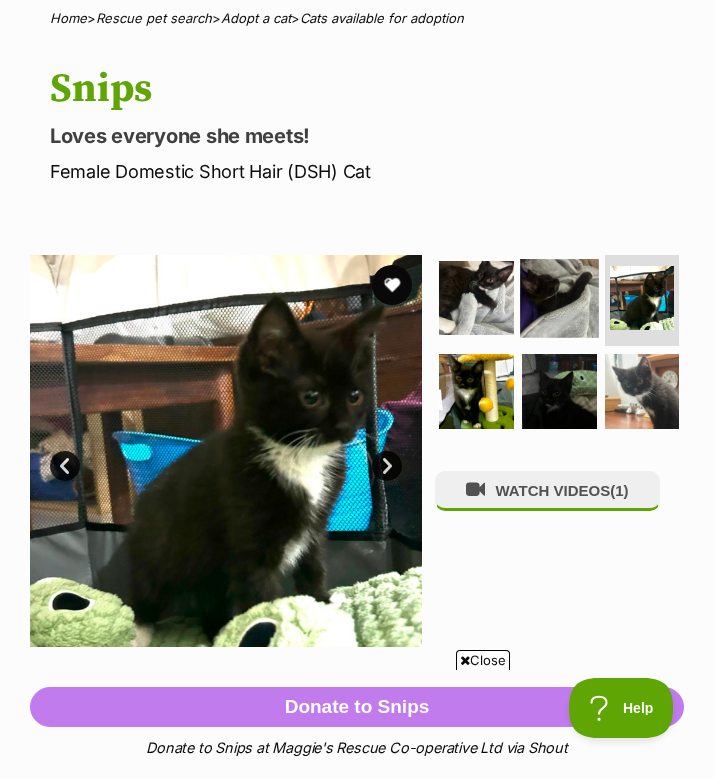 click at bounding box center [559, 298] 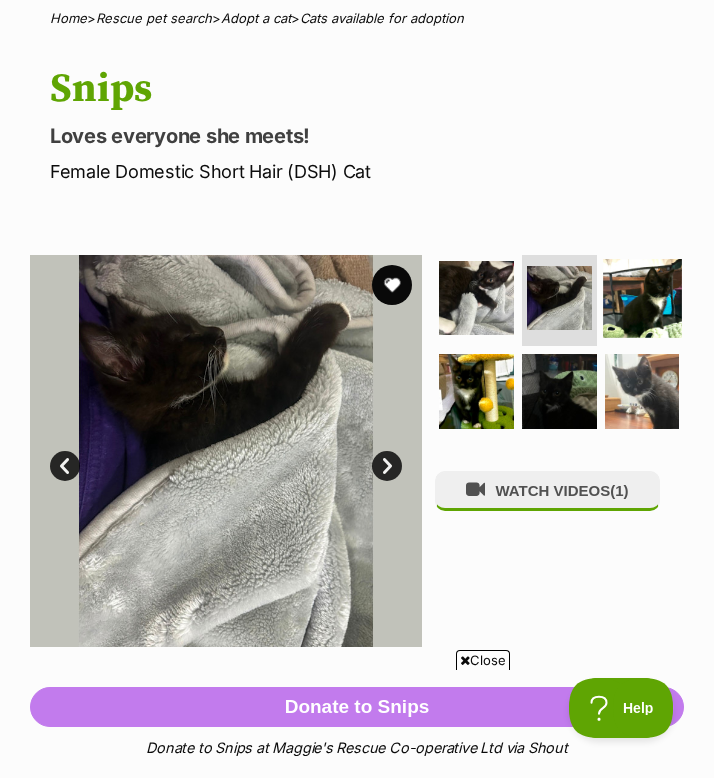 click at bounding box center [642, 298] 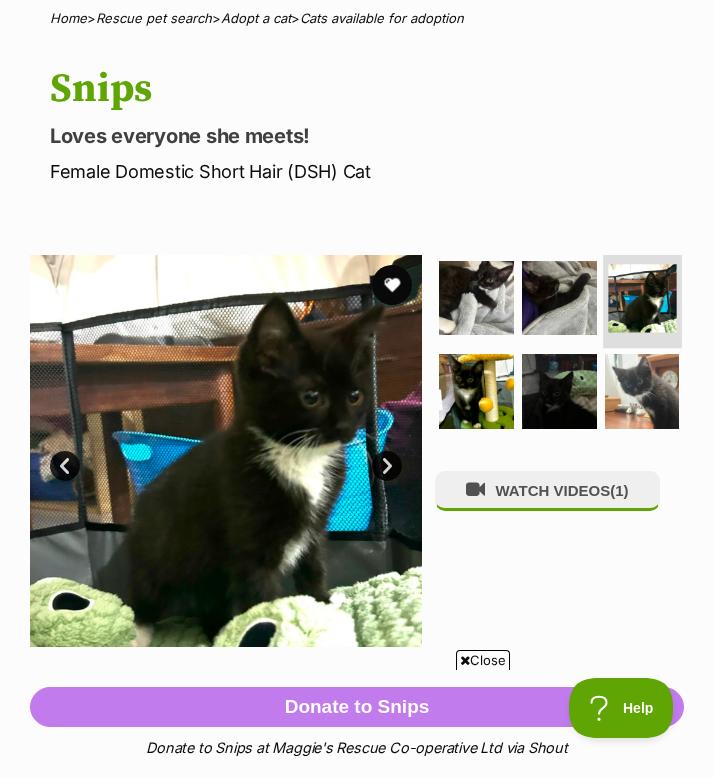 scroll, scrollTop: 0, scrollLeft: 0, axis: both 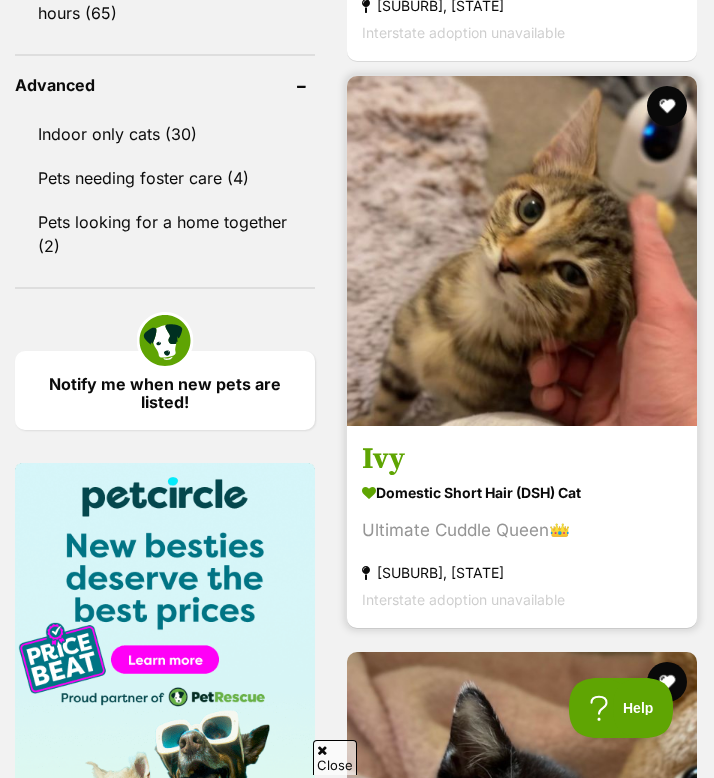 click at bounding box center (522, 251) 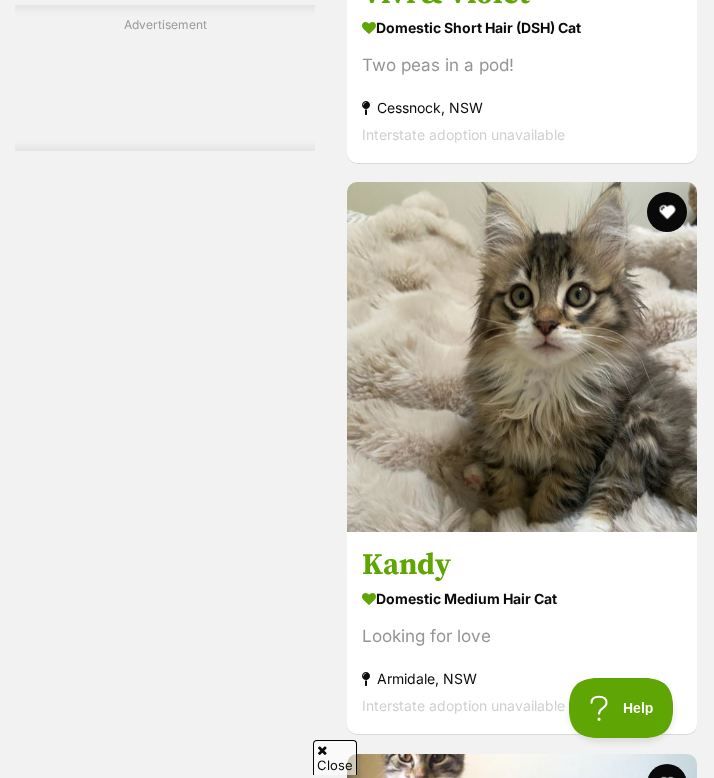 scroll, scrollTop: 9311, scrollLeft: 0, axis: vertical 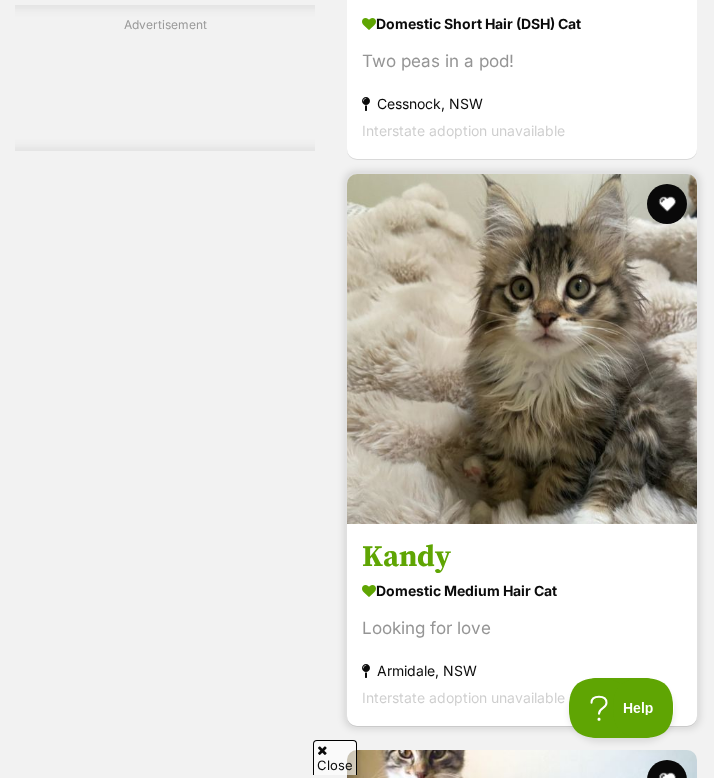 click at bounding box center [522, 349] 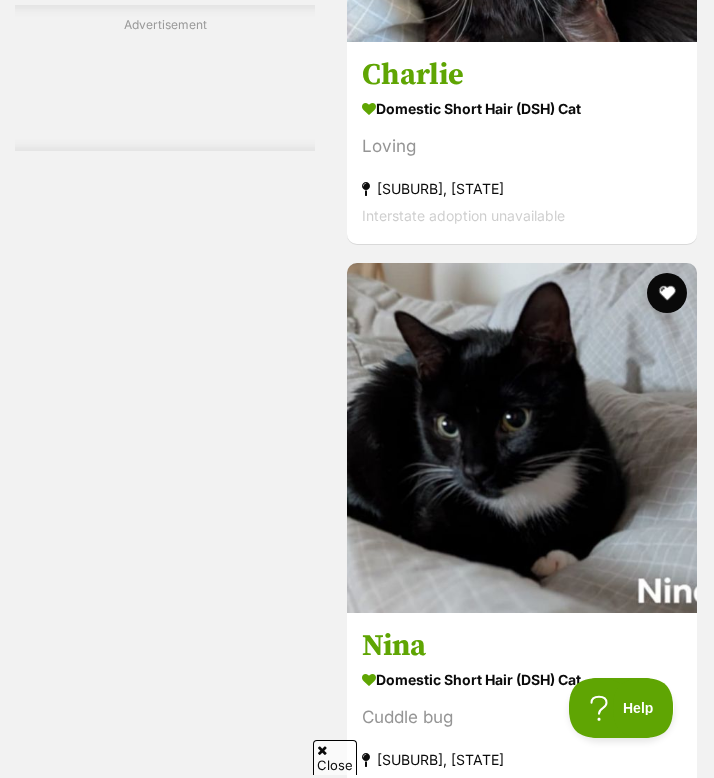 scroll, scrollTop: 11047, scrollLeft: 0, axis: vertical 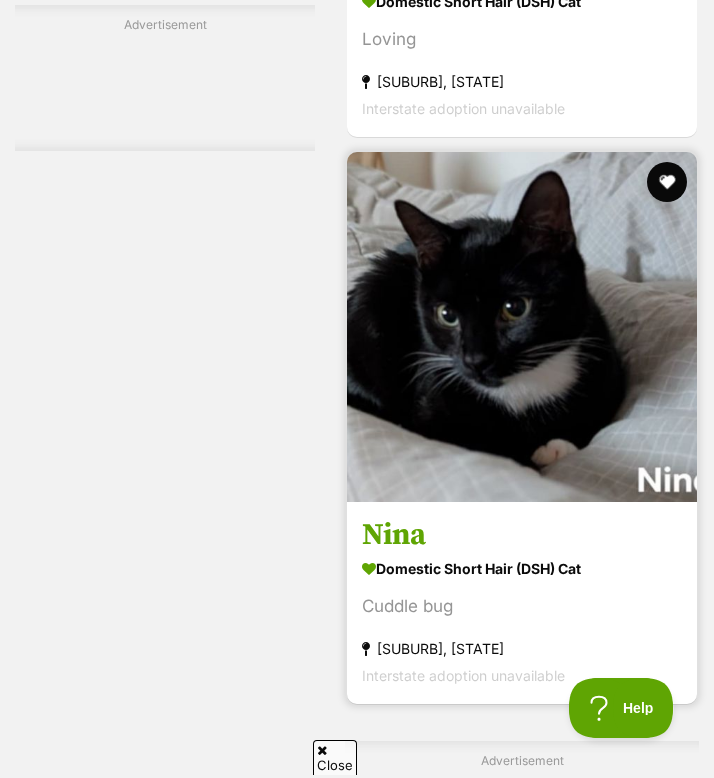 click at bounding box center [522, 327] 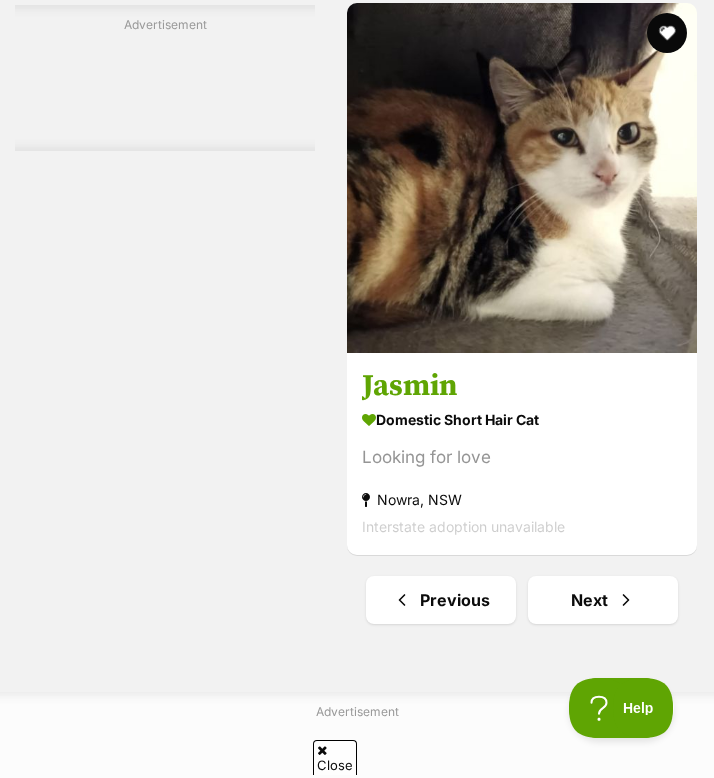 scroll, scrollTop: 12536, scrollLeft: 0, axis: vertical 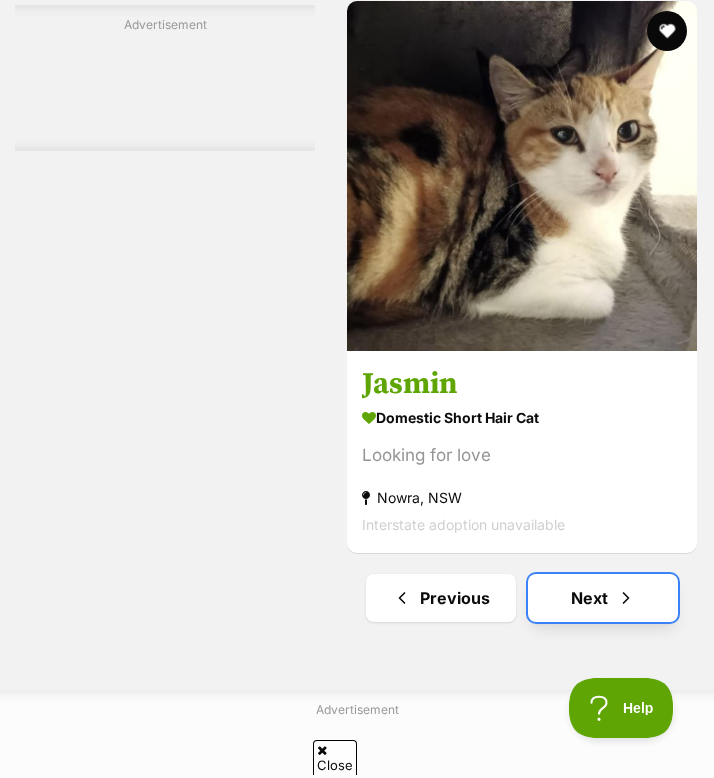 click on "Next" at bounding box center (603, 598) 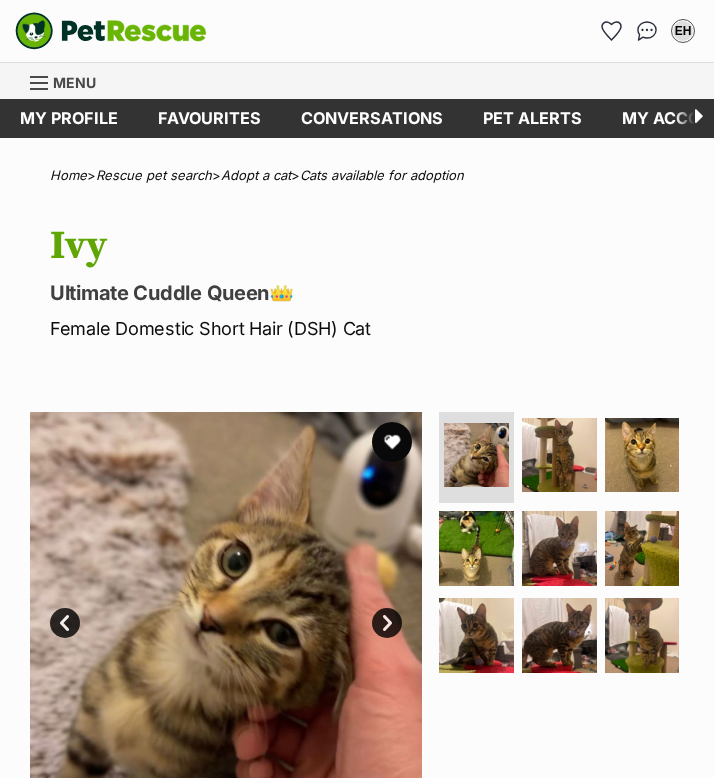 scroll, scrollTop: 0, scrollLeft: 0, axis: both 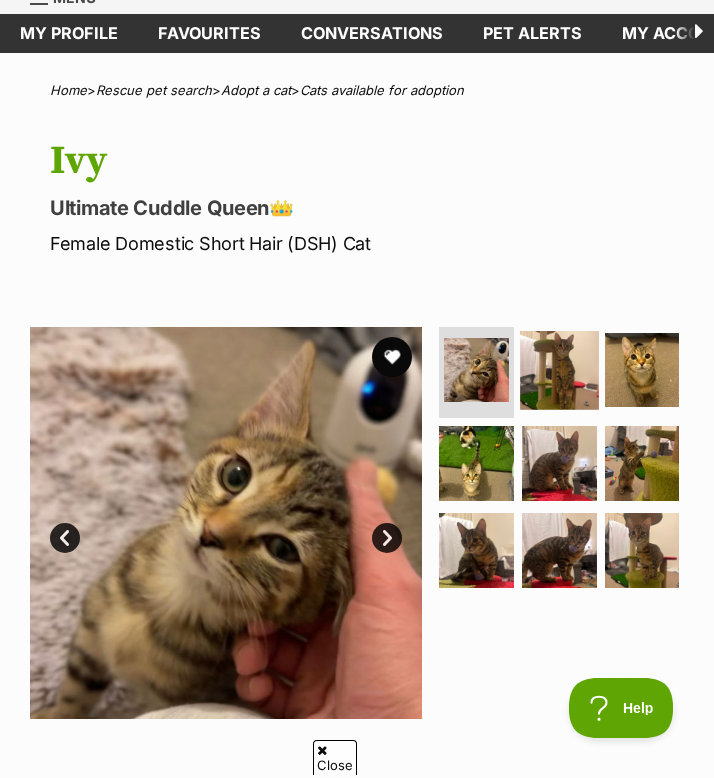 click at bounding box center (559, 370) 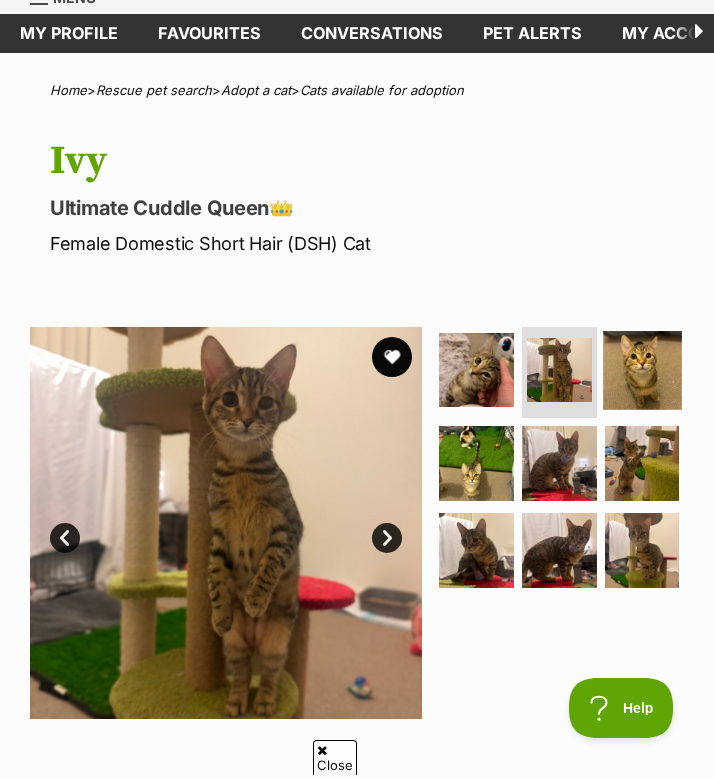 click at bounding box center [642, 370] 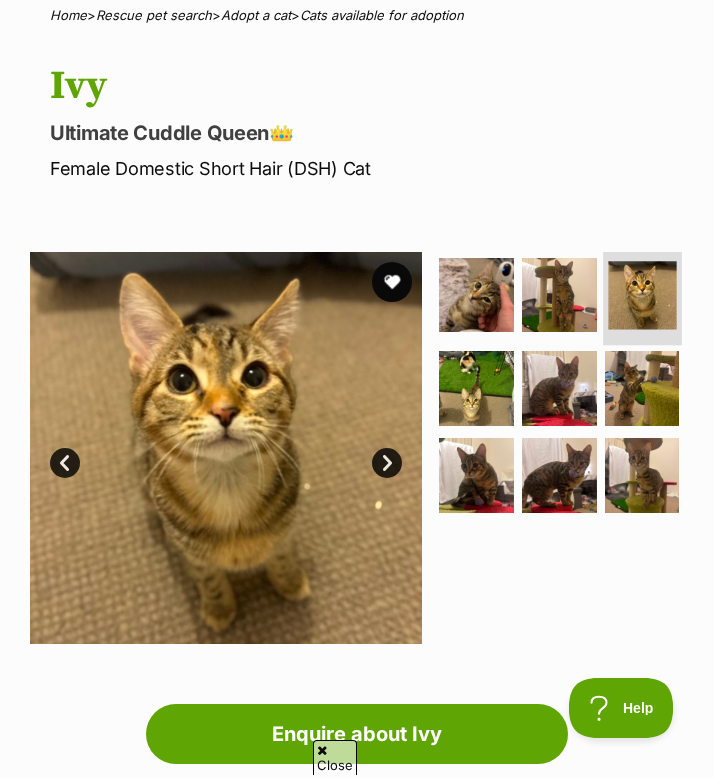 scroll, scrollTop: 175, scrollLeft: 0, axis: vertical 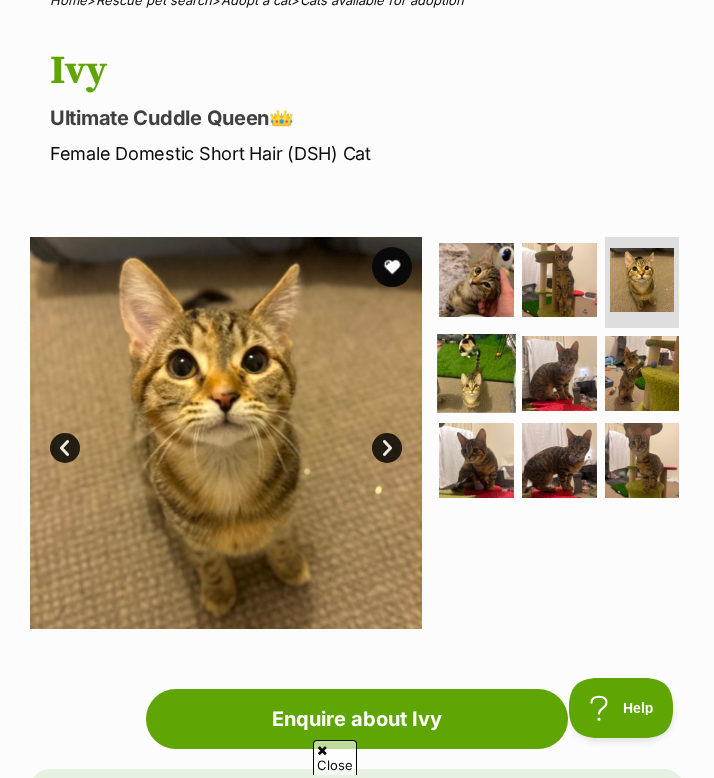 click at bounding box center [477, 373] 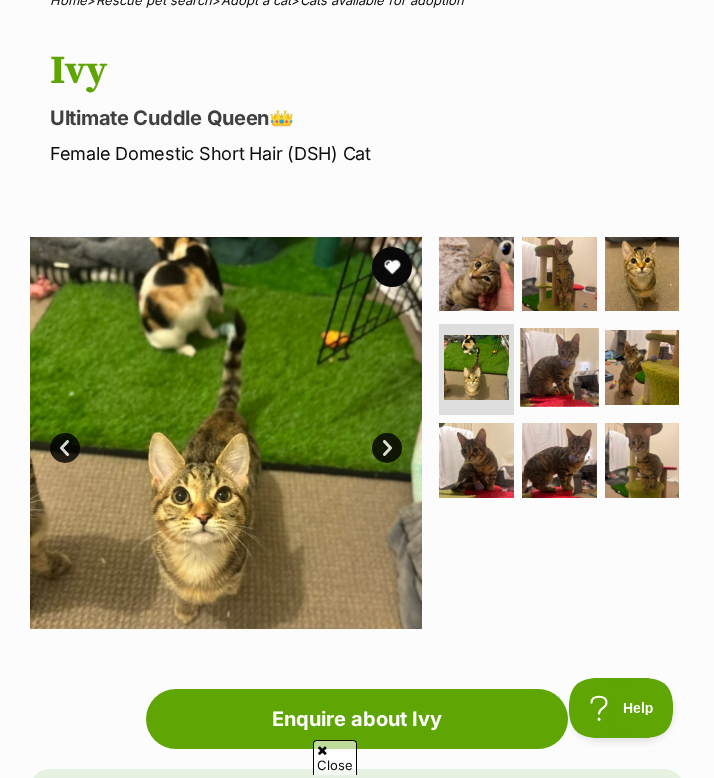 click at bounding box center [559, 367] 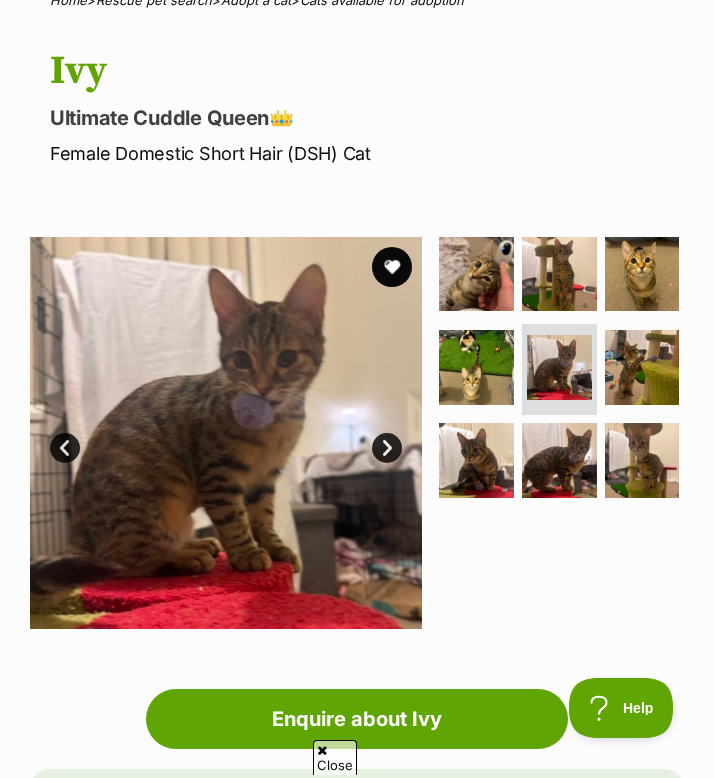 click at bounding box center (559, 374) 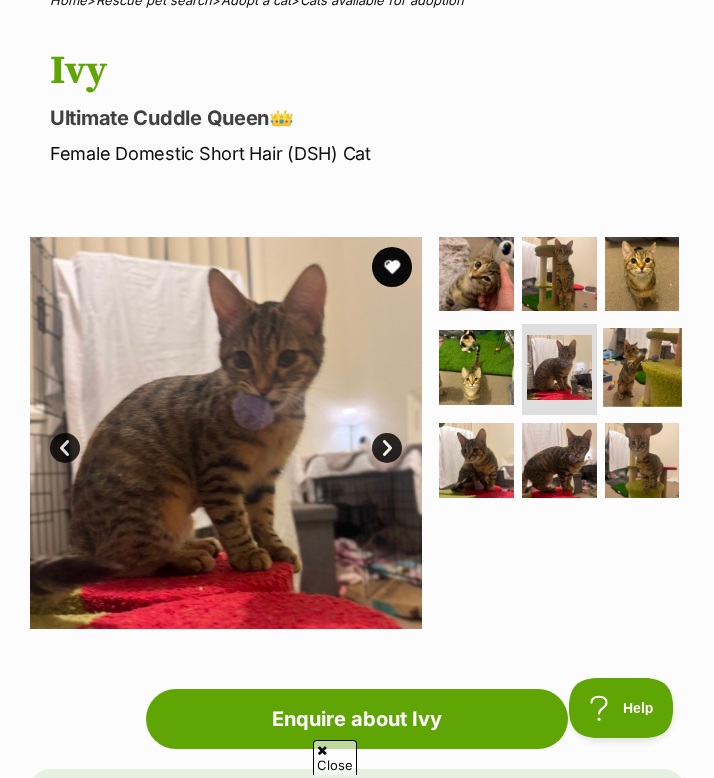 click at bounding box center [642, 367] 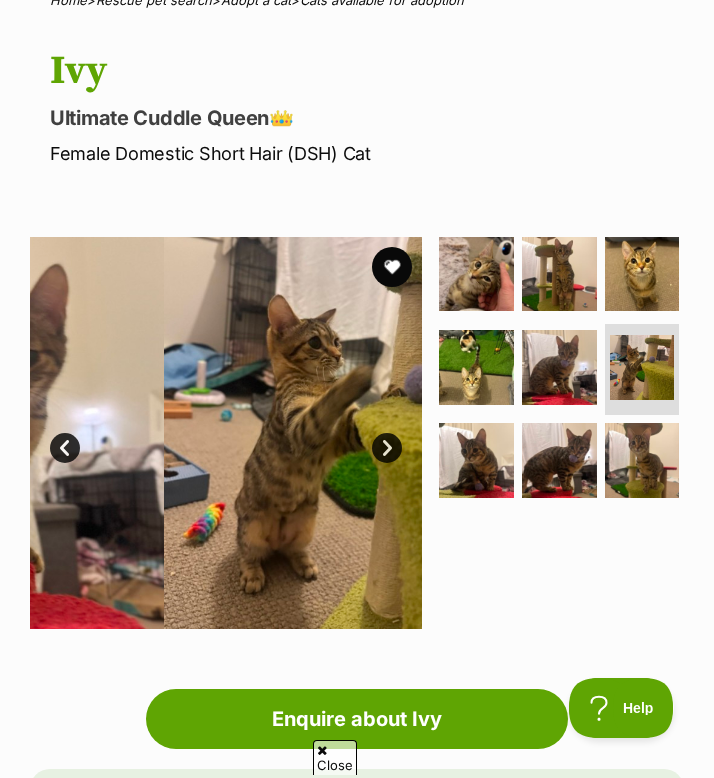 scroll, scrollTop: 0, scrollLeft: 0, axis: both 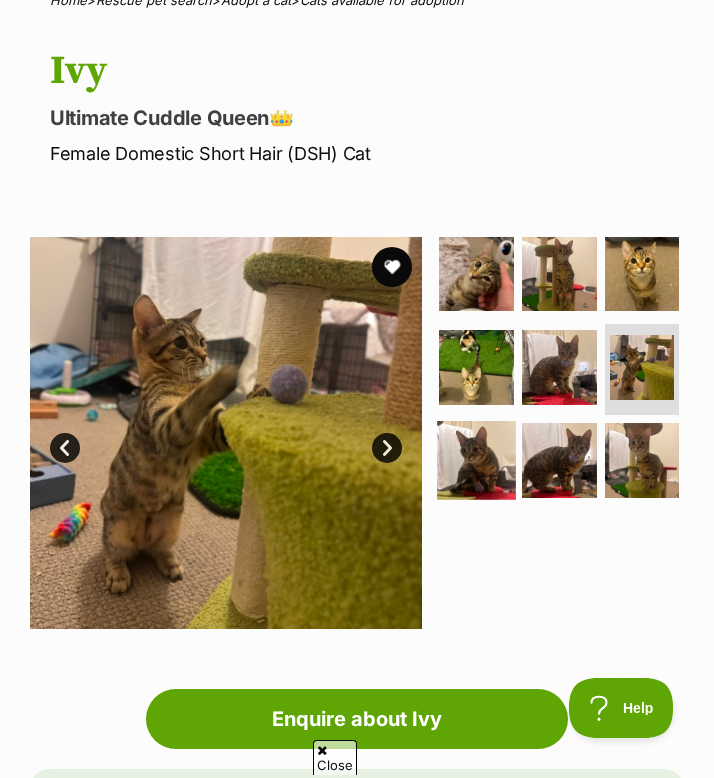 click at bounding box center (477, 460) 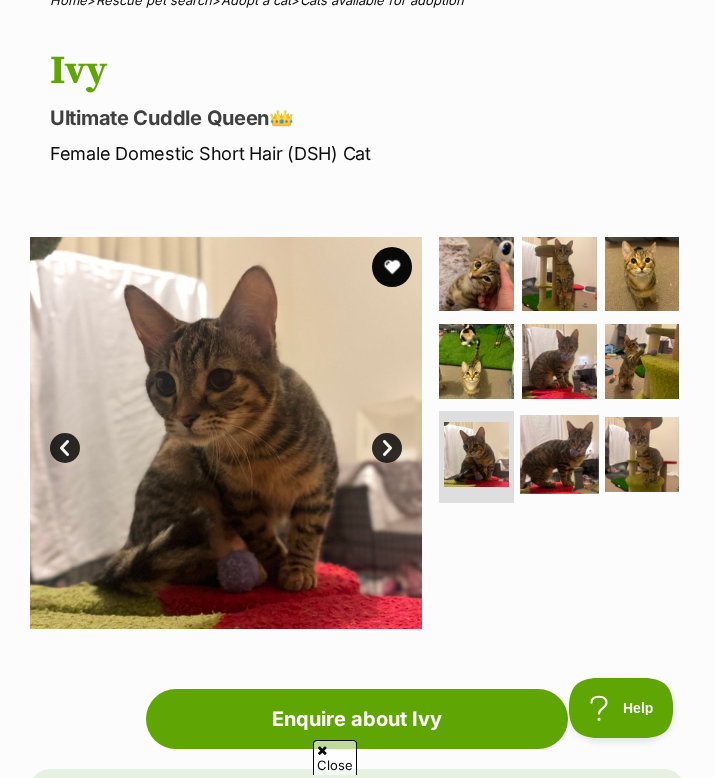 click at bounding box center (559, 454) 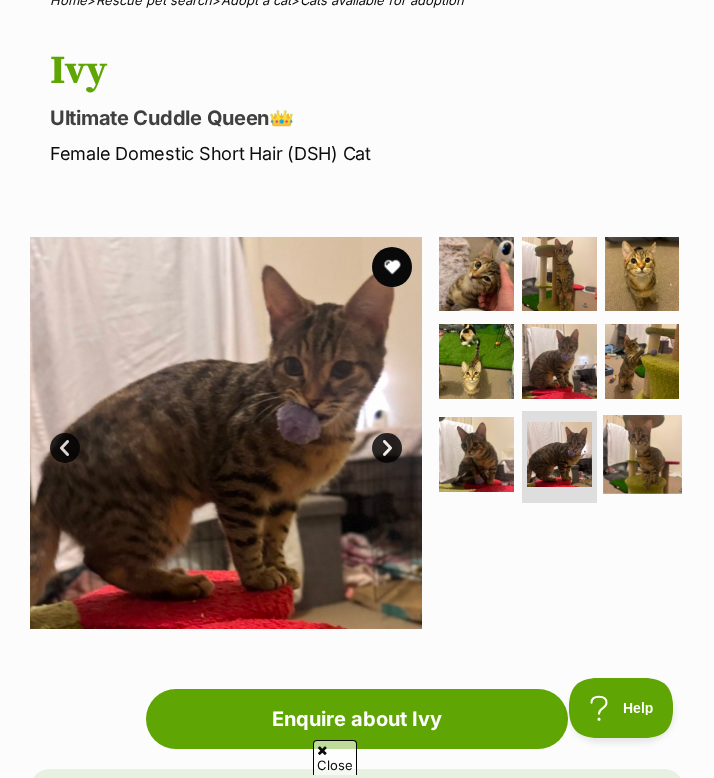 click at bounding box center [642, 454] 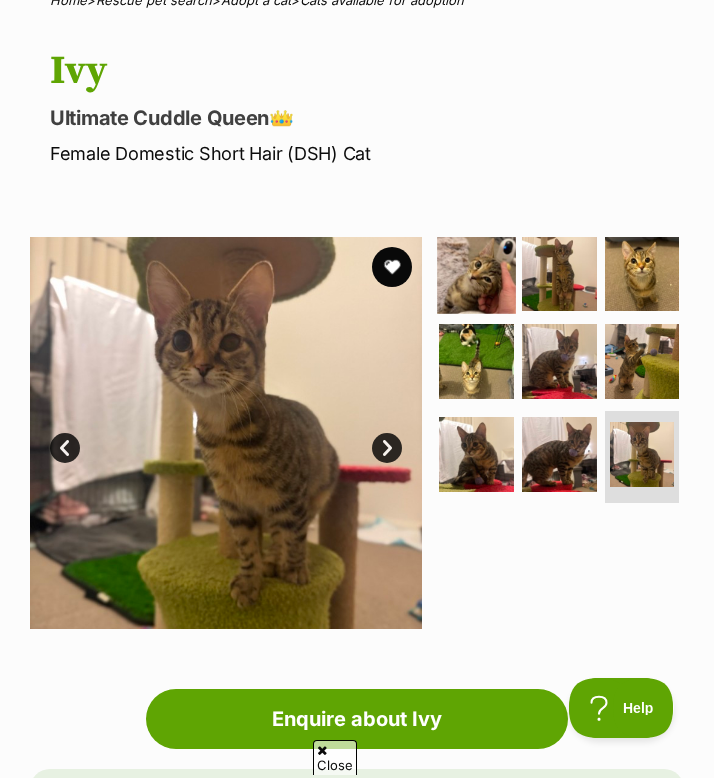 click at bounding box center (477, 274) 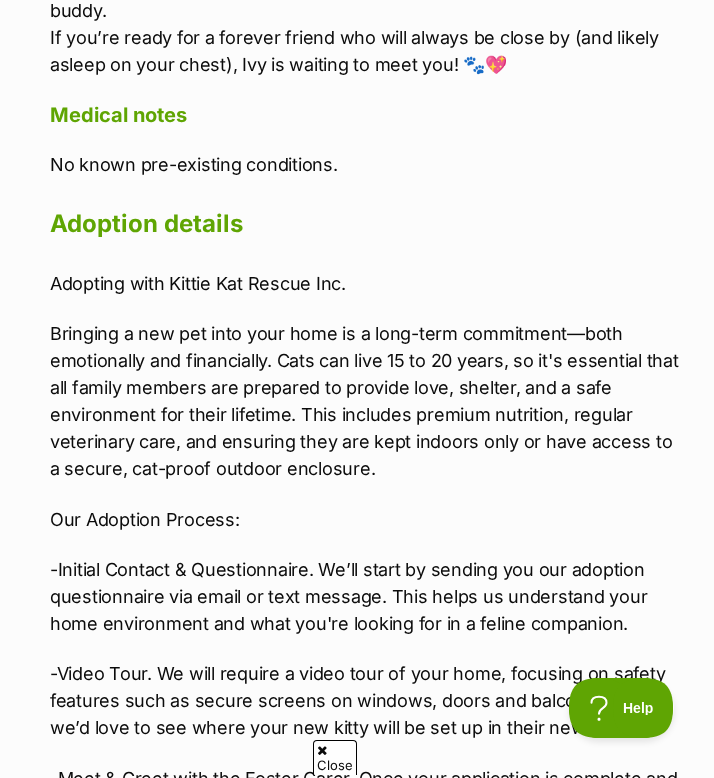 scroll, scrollTop: 1964, scrollLeft: 0, axis: vertical 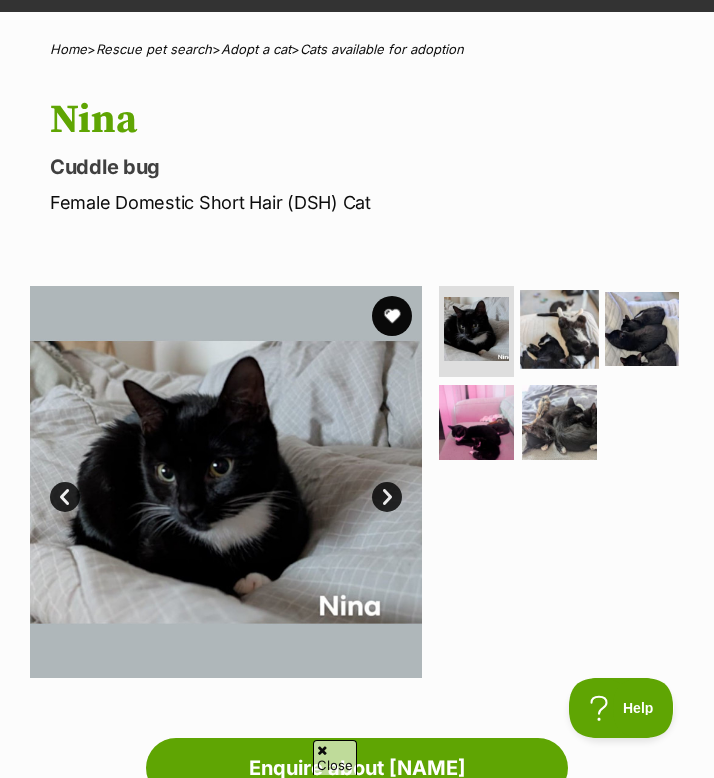 click at bounding box center [559, 329] 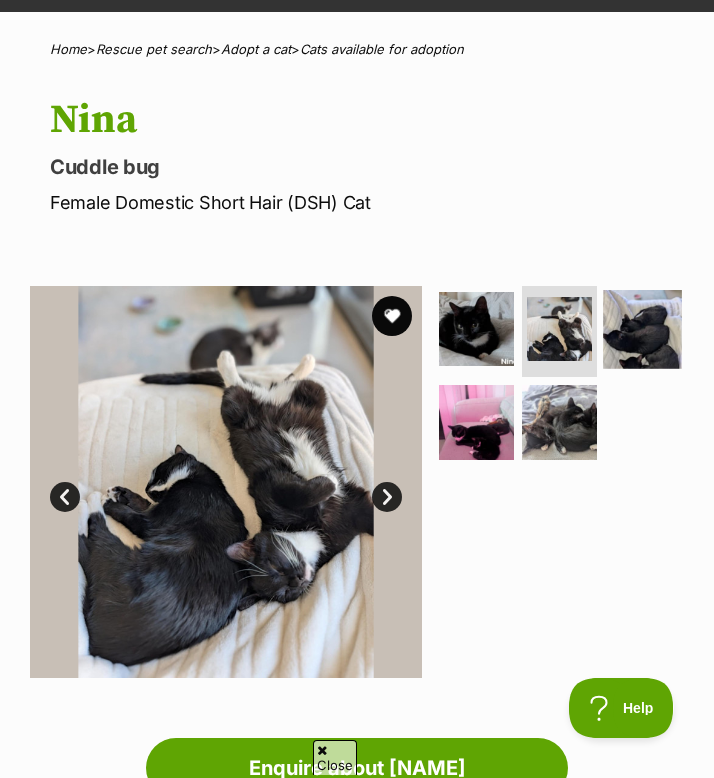 click at bounding box center [642, 329] 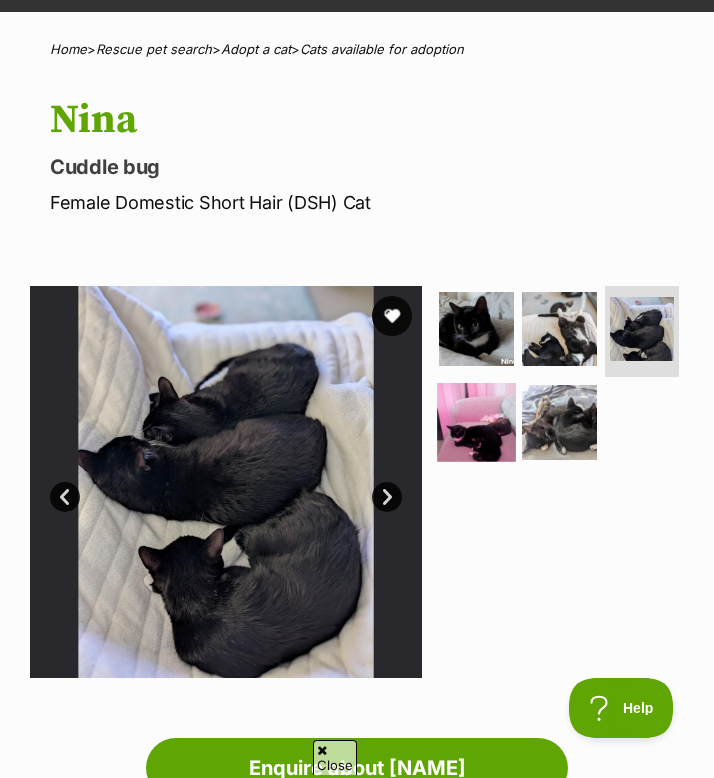 click at bounding box center (477, 422) 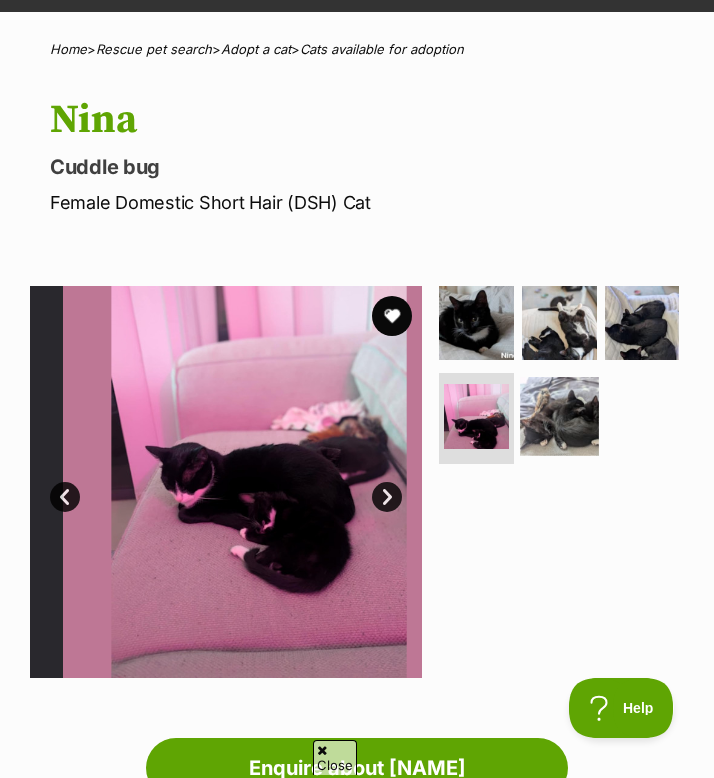 scroll, scrollTop: 0, scrollLeft: 0, axis: both 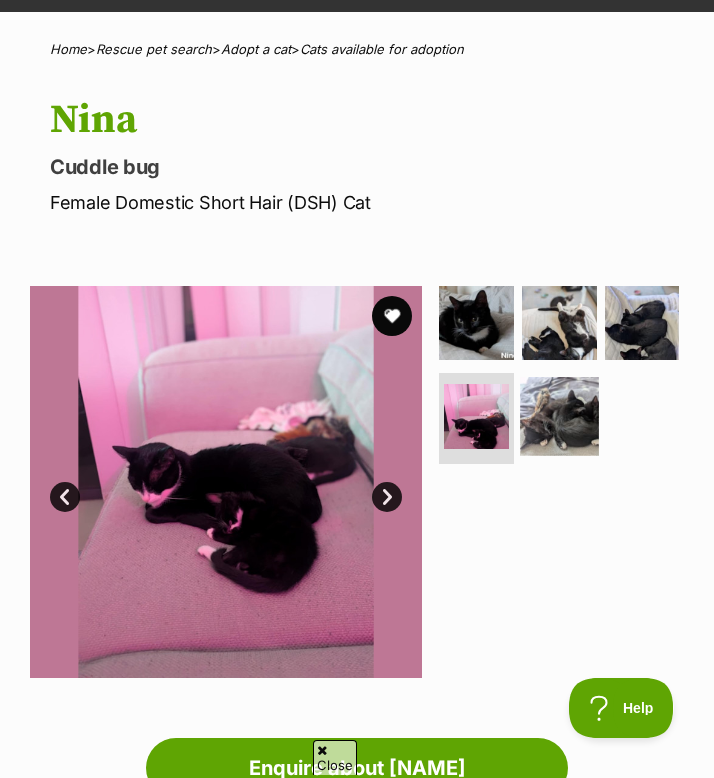 click at bounding box center [559, 416] 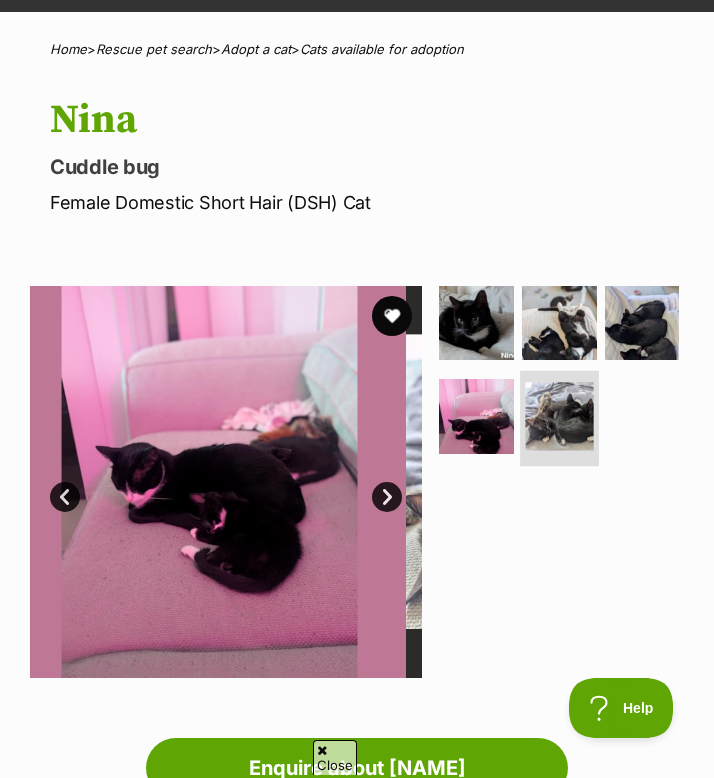 scroll, scrollTop: 0, scrollLeft: 0, axis: both 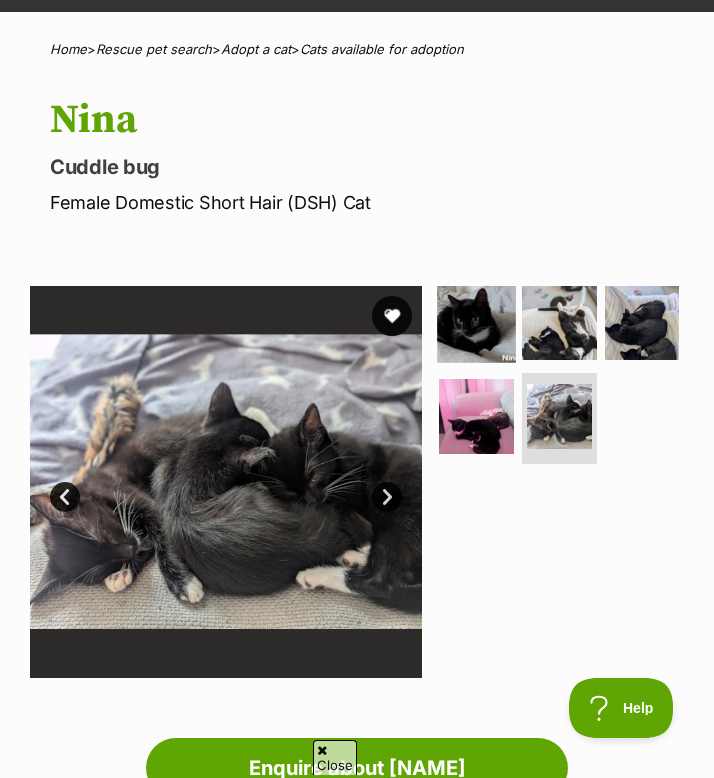 click at bounding box center [477, 323] 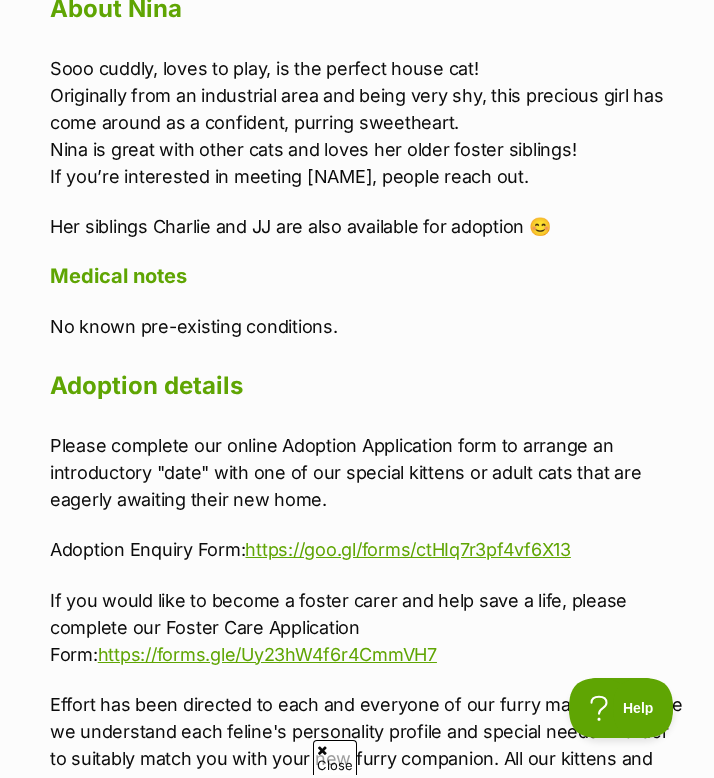 scroll, scrollTop: 1763, scrollLeft: 0, axis: vertical 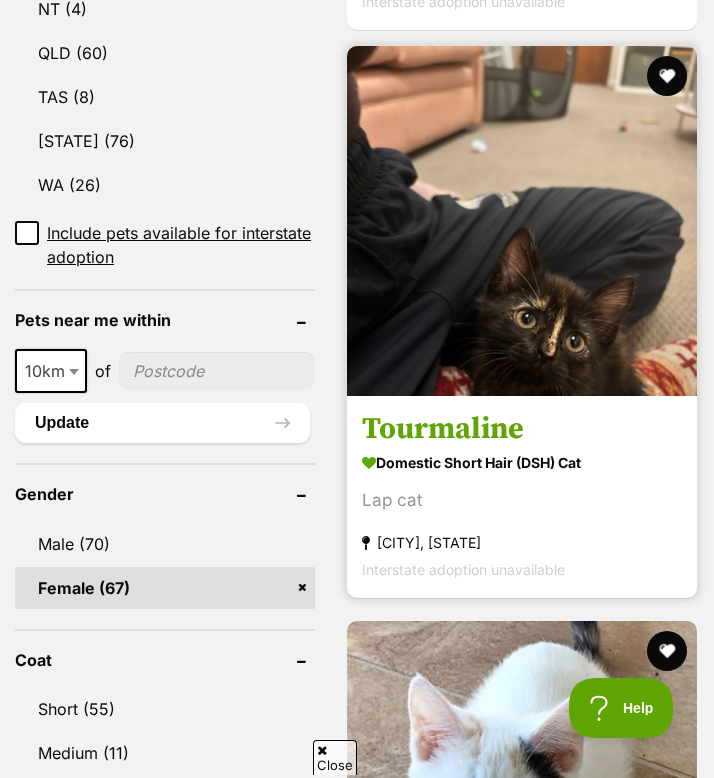 click at bounding box center [522, 221] 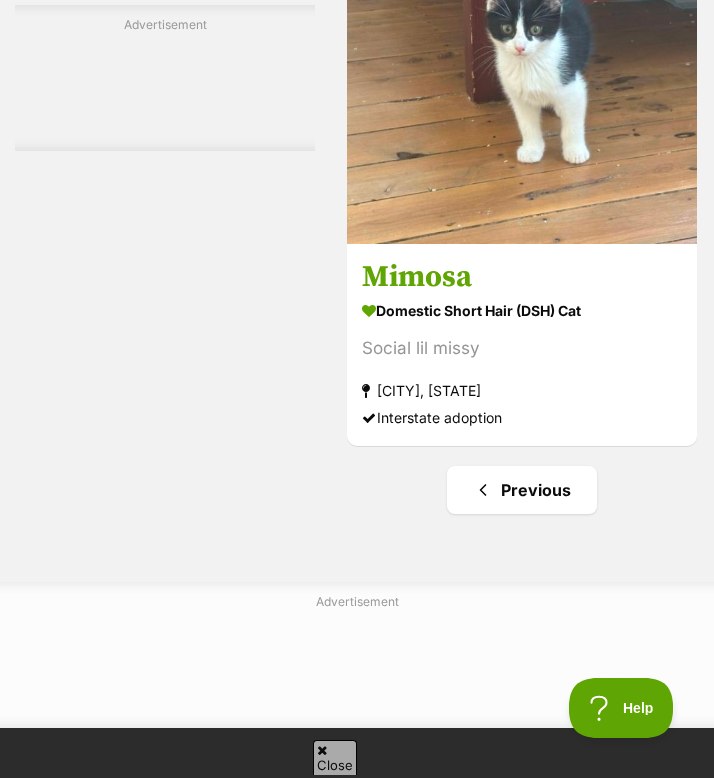 scroll, scrollTop: 4853, scrollLeft: 0, axis: vertical 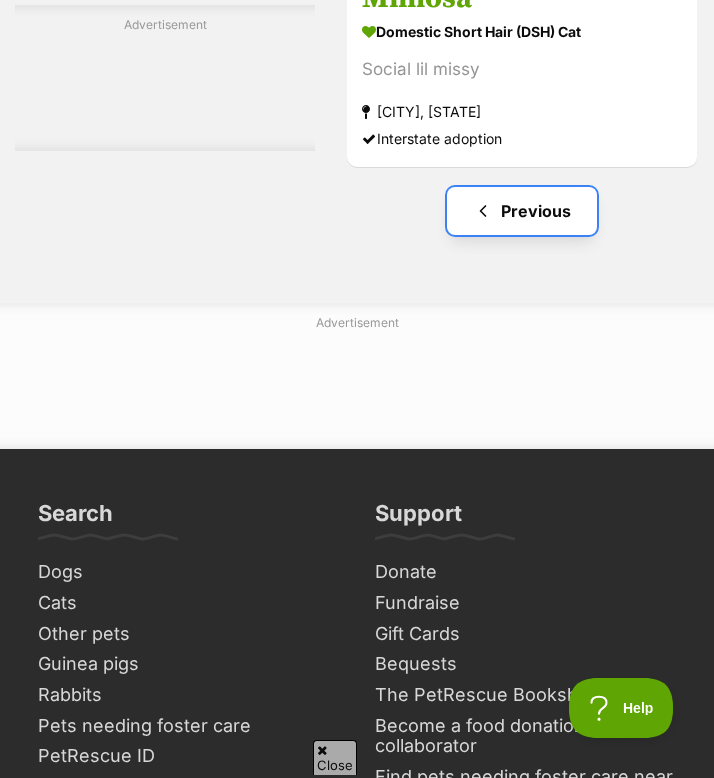 click on "Previous" at bounding box center (522, 211) 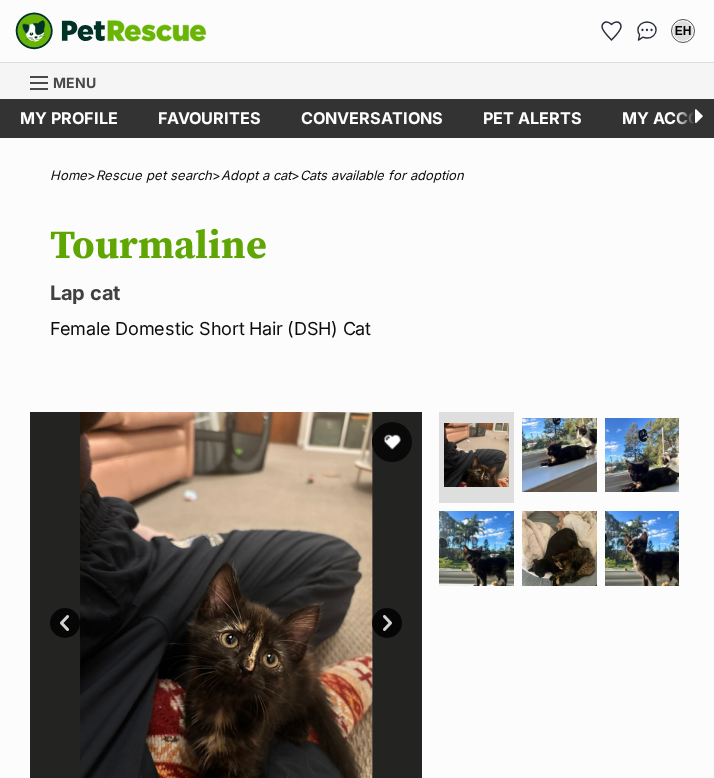scroll, scrollTop: 0, scrollLeft: 0, axis: both 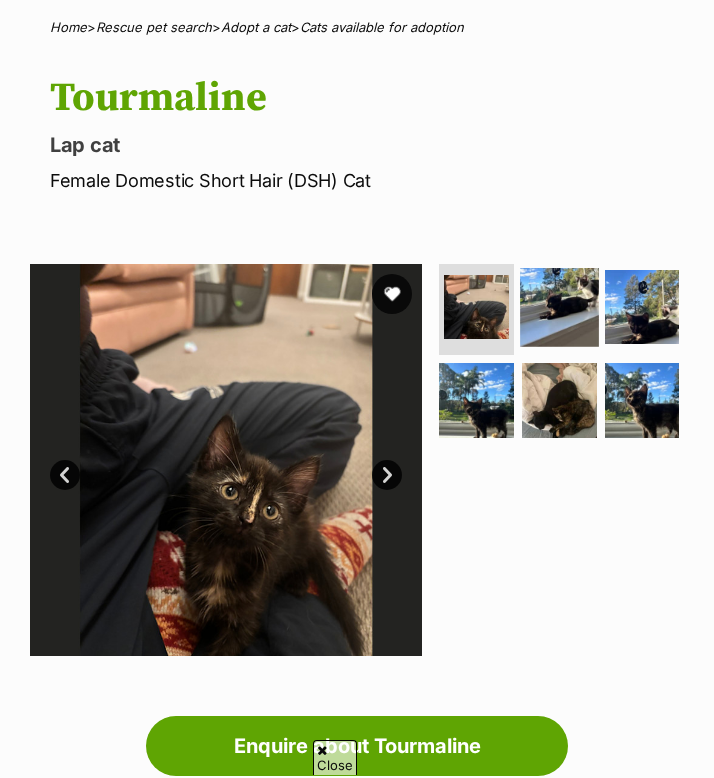 click at bounding box center (559, 307) 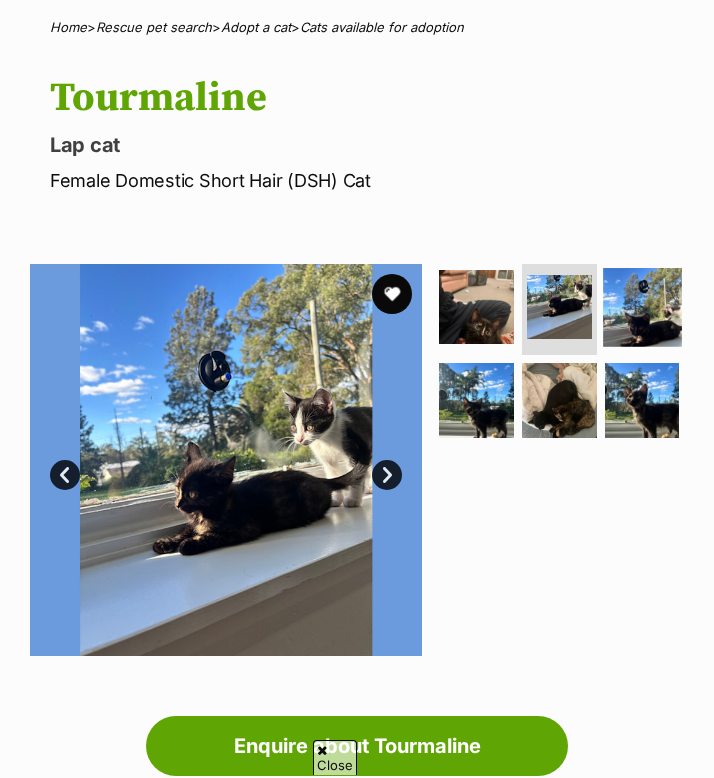 click at bounding box center (642, 307) 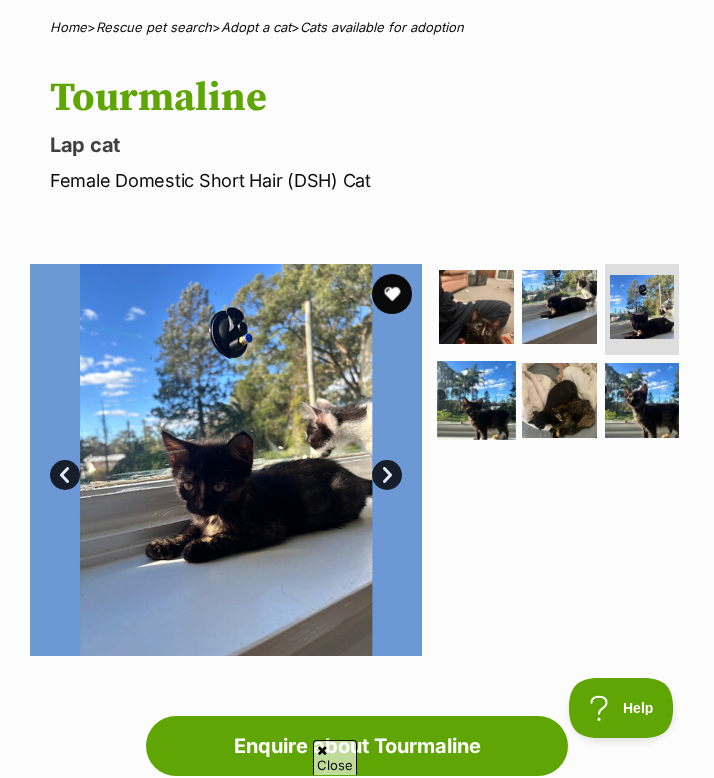 scroll, scrollTop: 0, scrollLeft: 0, axis: both 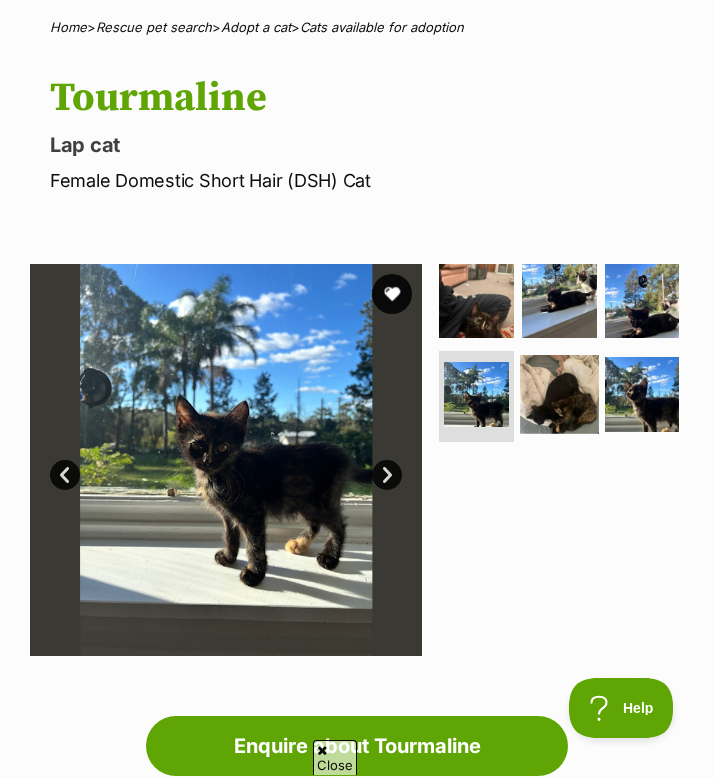 click at bounding box center [559, 394] 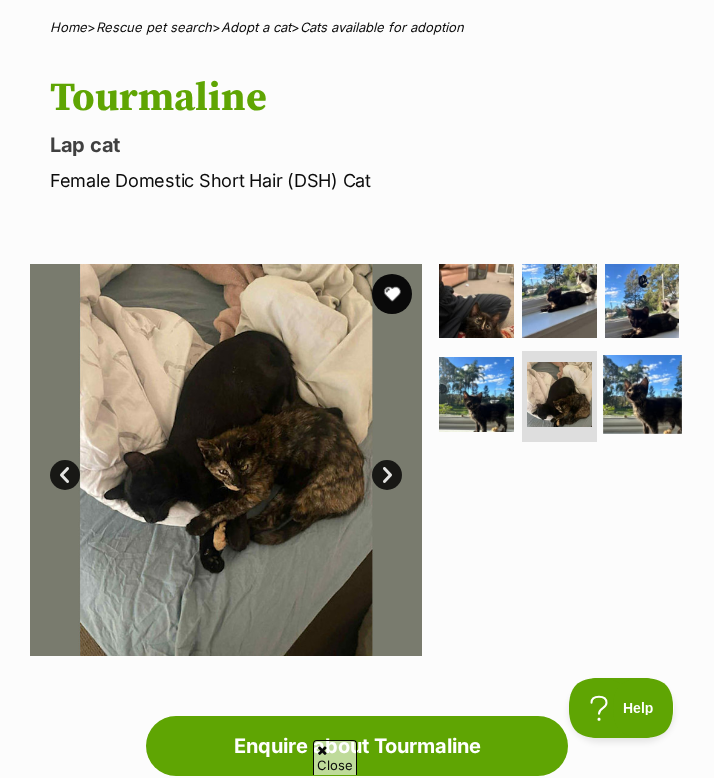 scroll, scrollTop: 0, scrollLeft: 0, axis: both 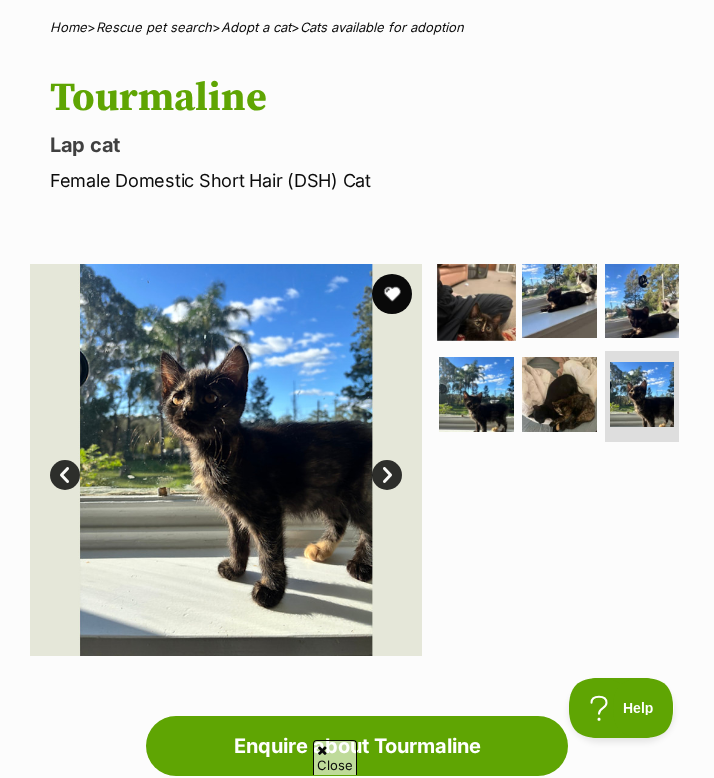 click at bounding box center [477, 301] 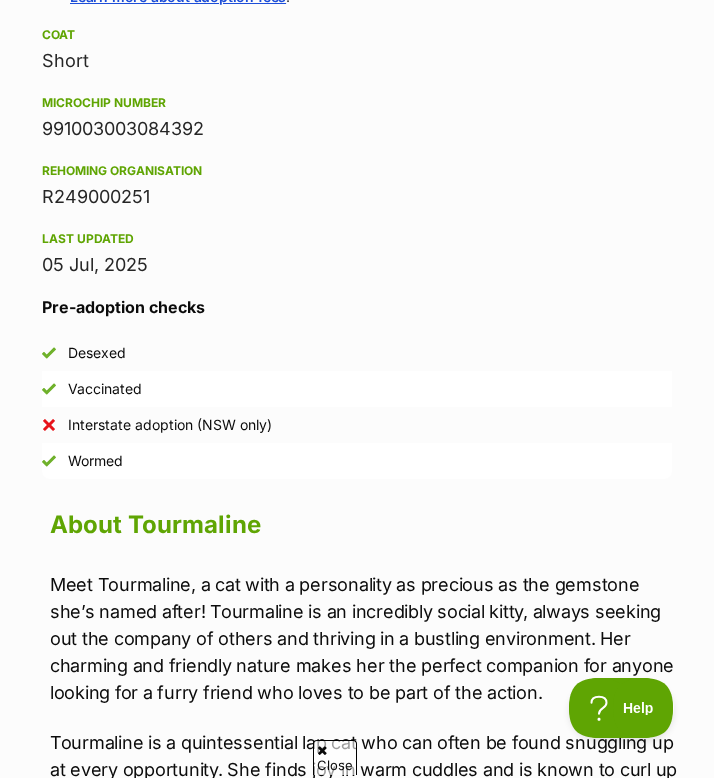 scroll, scrollTop: 1347, scrollLeft: 0, axis: vertical 